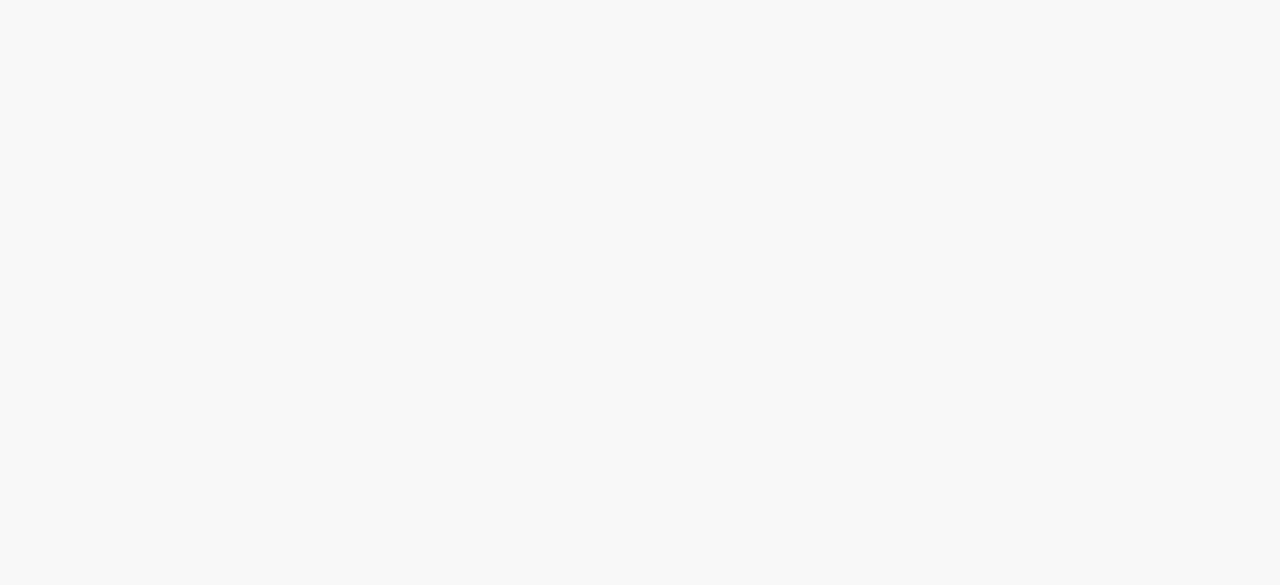 scroll, scrollTop: 0, scrollLeft: 0, axis: both 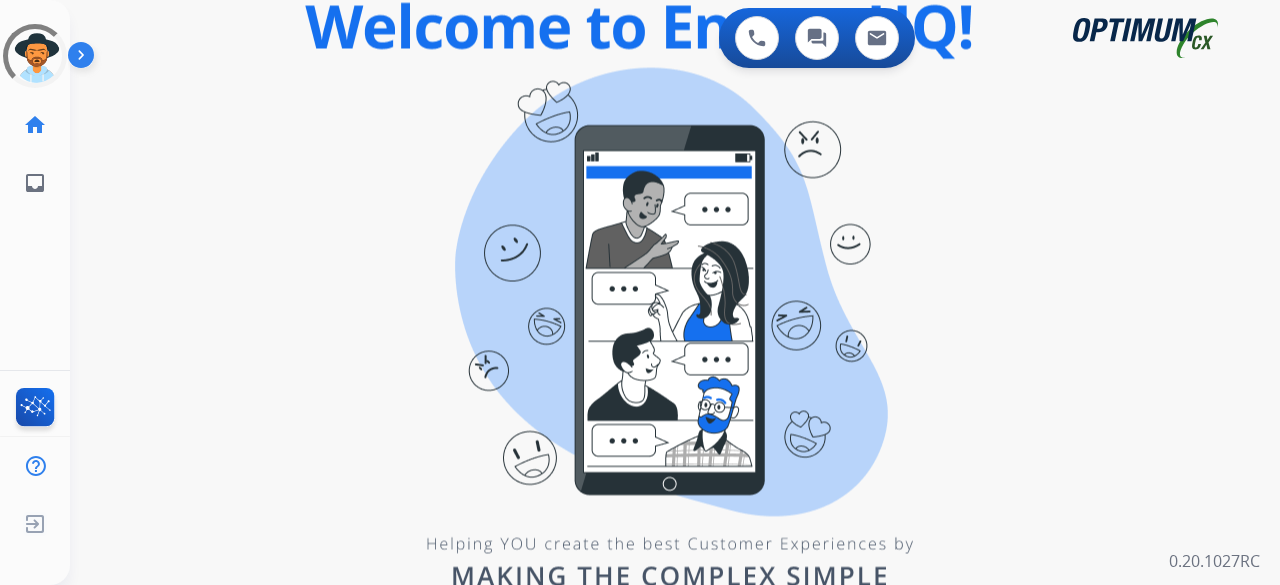 click on "0  Voice Interactions  0  Chat Interactions   0  Email Interactions swap_horiz Break voice bridge close_fullscreen Connect 3-Way Call merge_type Separate 3-Way Call  Interaction Guide   Interaction History  Interaction Guide arrow_drop_up  Welcome to EngageHQ   Internal Queue Transfer: How To  Secure Pad expand_more Clear pad Candidate/Account ID: Contact Notes:                  0.20.1027RC" at bounding box center (675, 292) 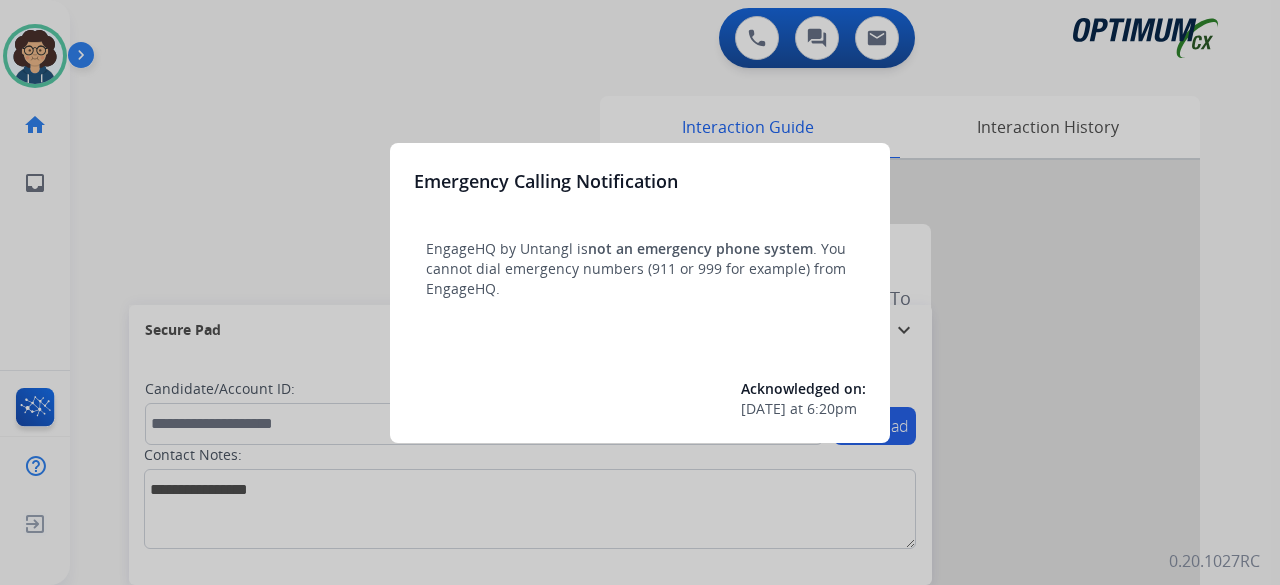 click at bounding box center [640, 292] 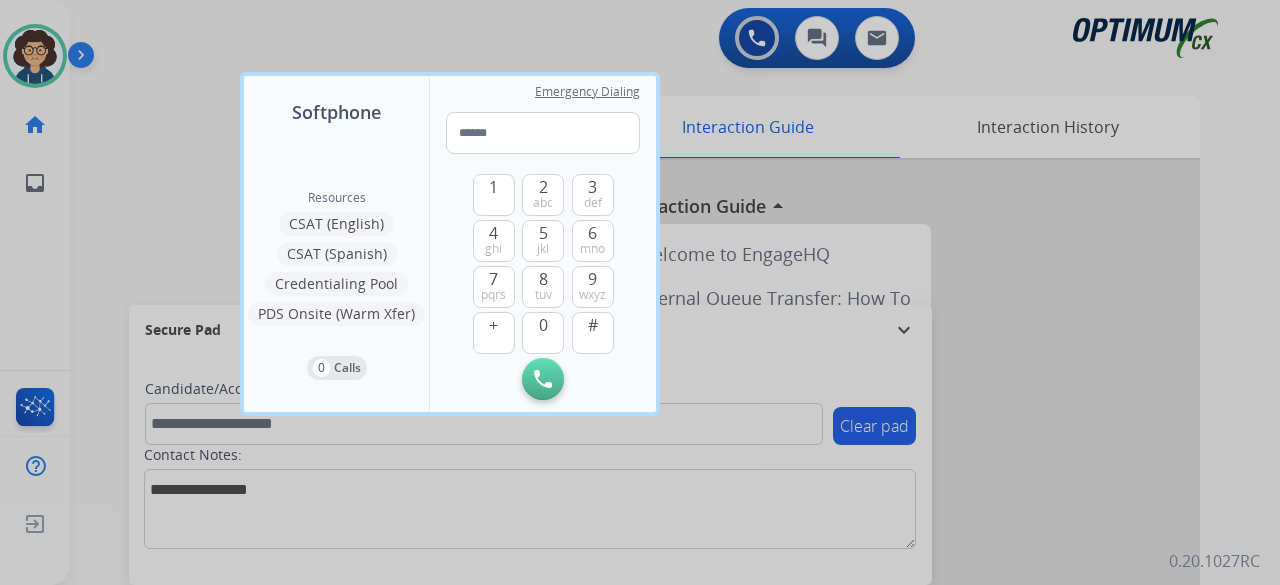 click at bounding box center [640, 292] 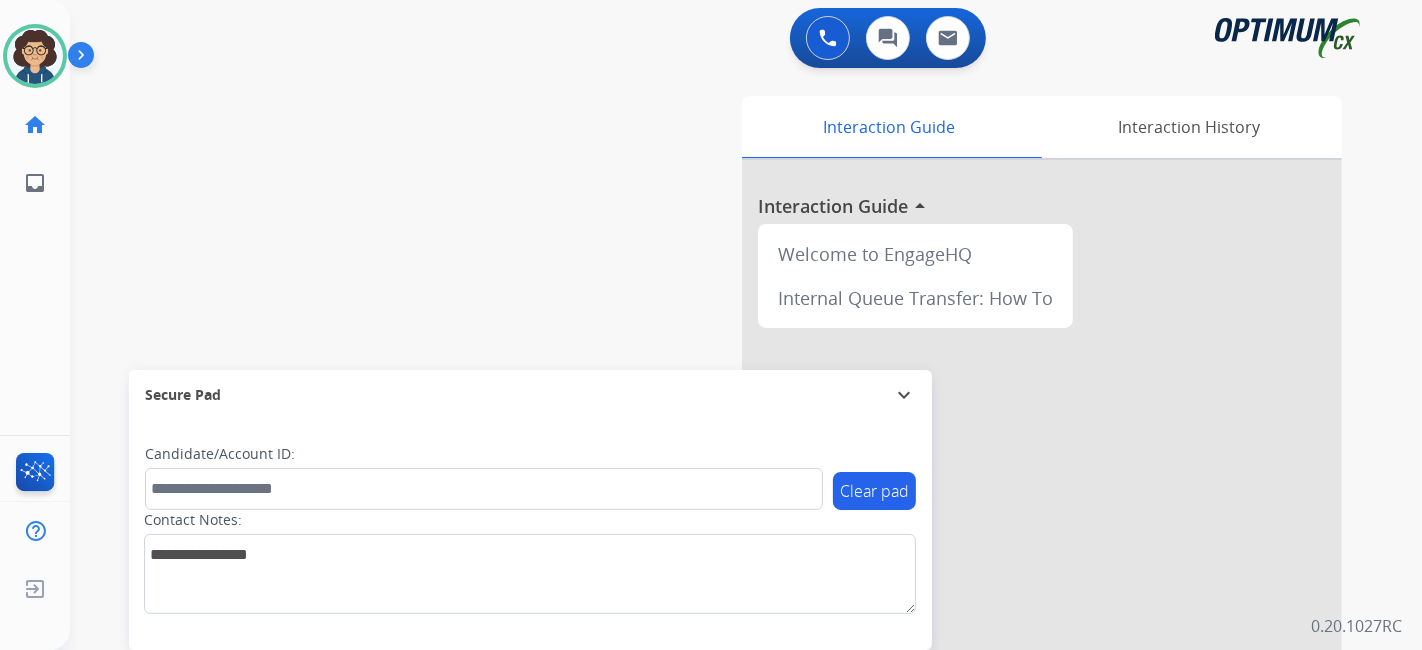 click on "swap_horiz Break voice bridge close_fullscreen Connect 3-Way Call merge_type Separate 3-Way Call  Interaction Guide   Interaction History  Interaction Guide arrow_drop_up  Welcome to EngageHQ   Internal Queue Transfer: How To  Secure Pad expand_more Clear pad Candidate/Account ID: Contact Notes:" at bounding box center [722, 489] 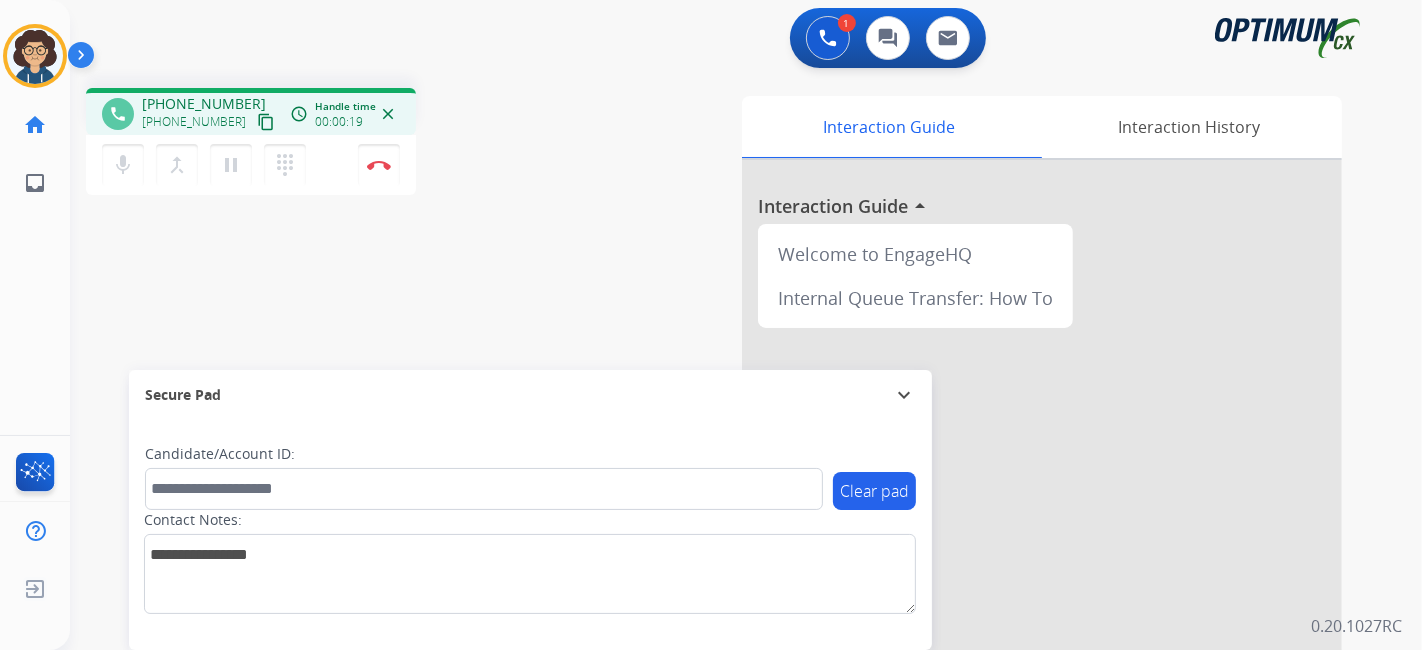 click on "content_copy" at bounding box center [266, 122] 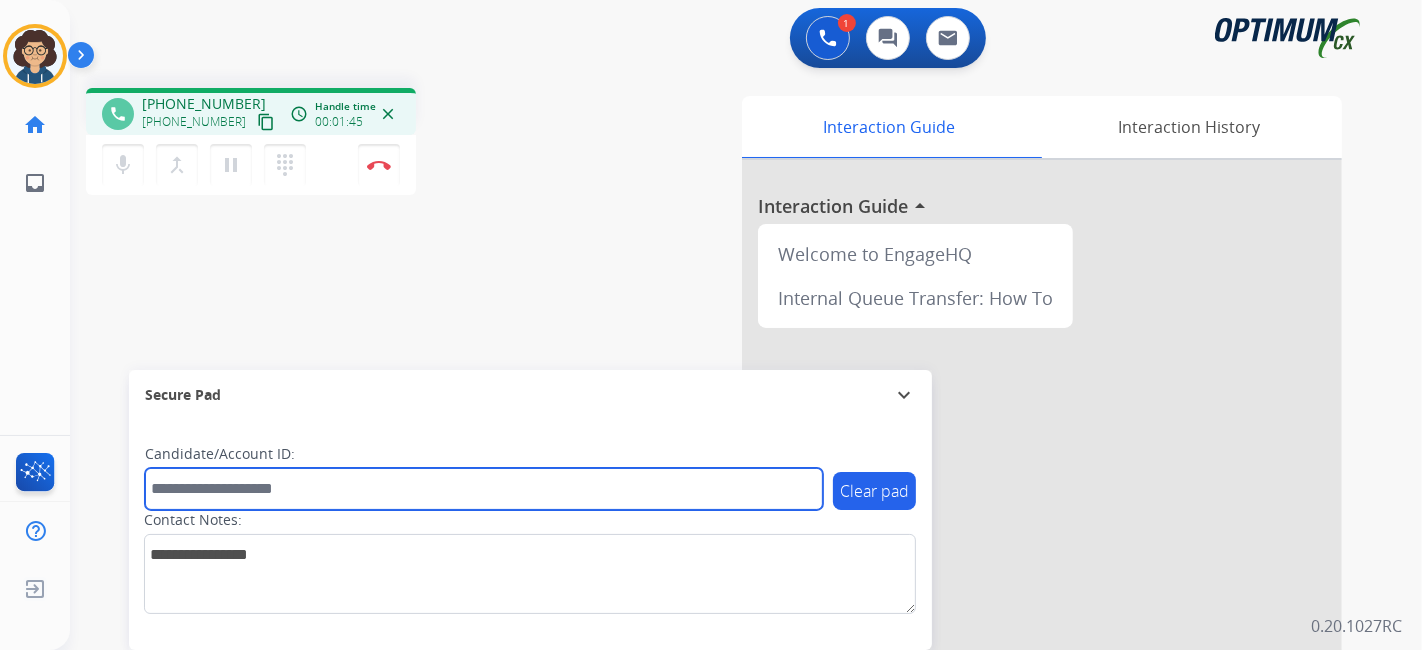 click at bounding box center [484, 489] 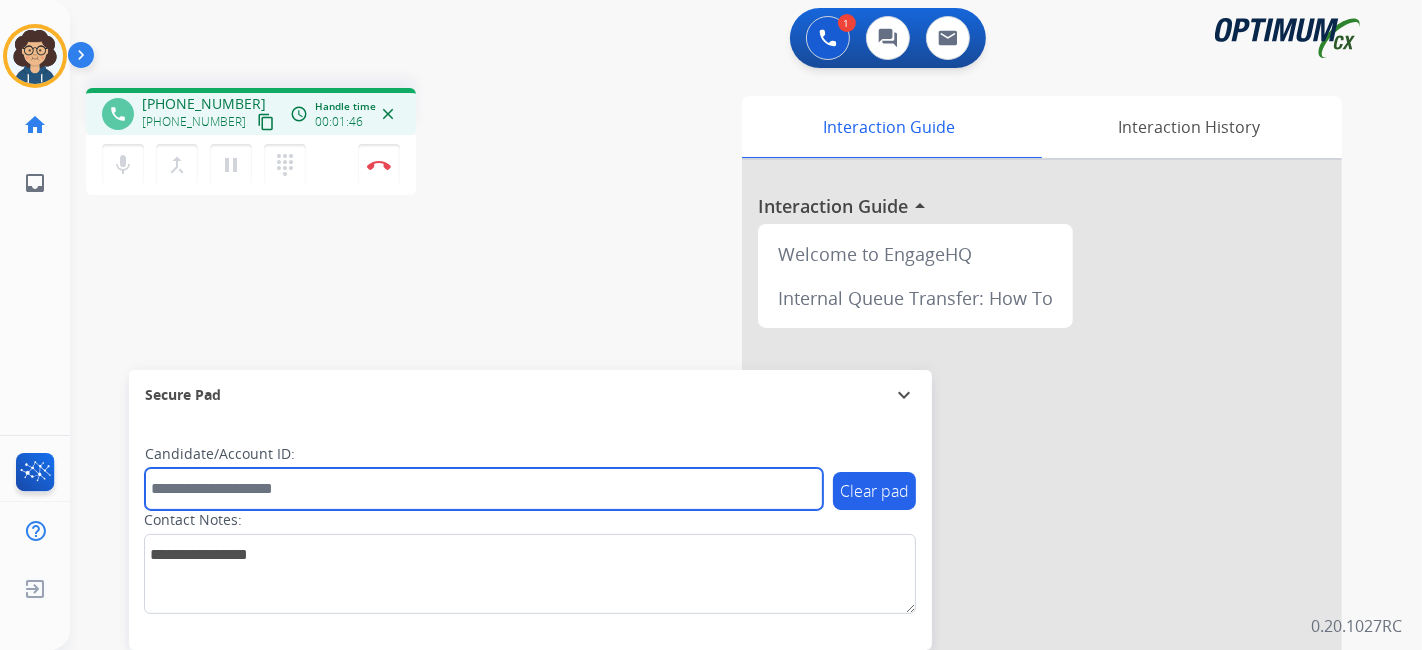 paste on "*******" 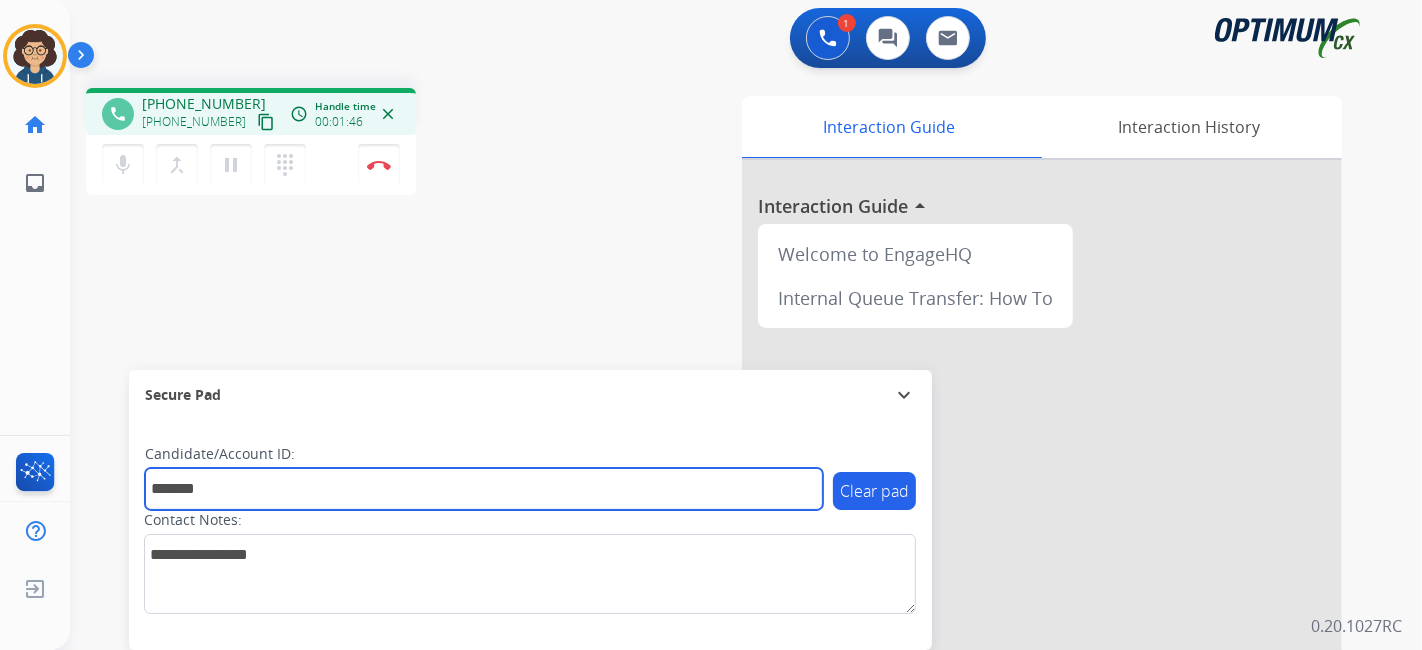 type on "*******" 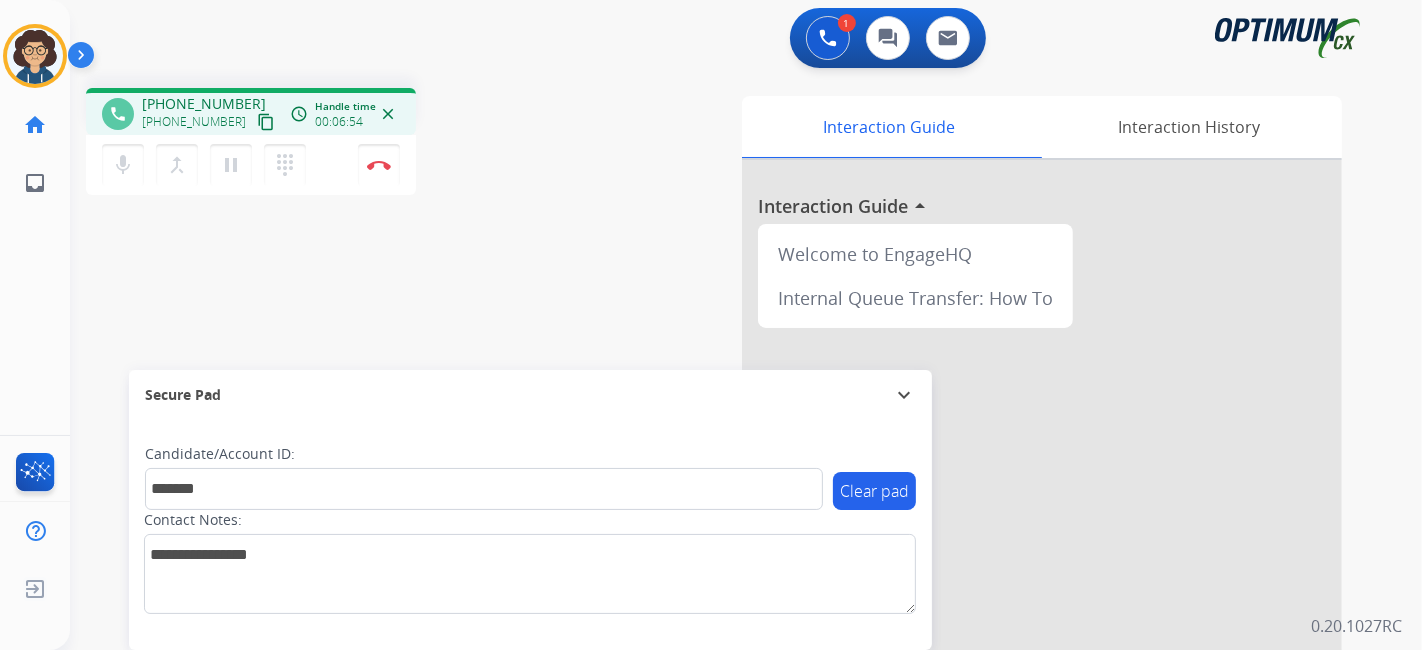 click on "Interaction Guide   Interaction History  Interaction Guide arrow_drop_up  Welcome to EngageHQ   Internal Queue Transfer: How To" at bounding box center (969, 501) 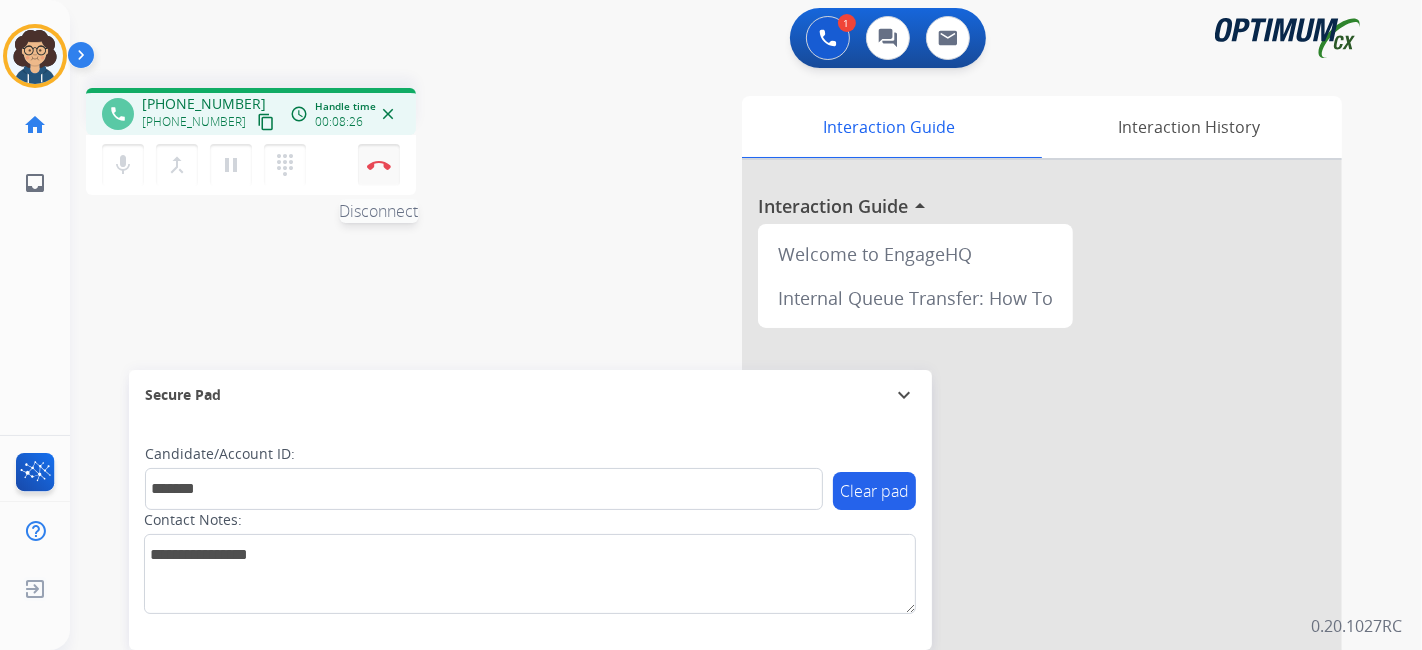 click on "mic Mute merge_type Bridge pause Hold dialpad Dialpad Disconnect" at bounding box center (251, 165) 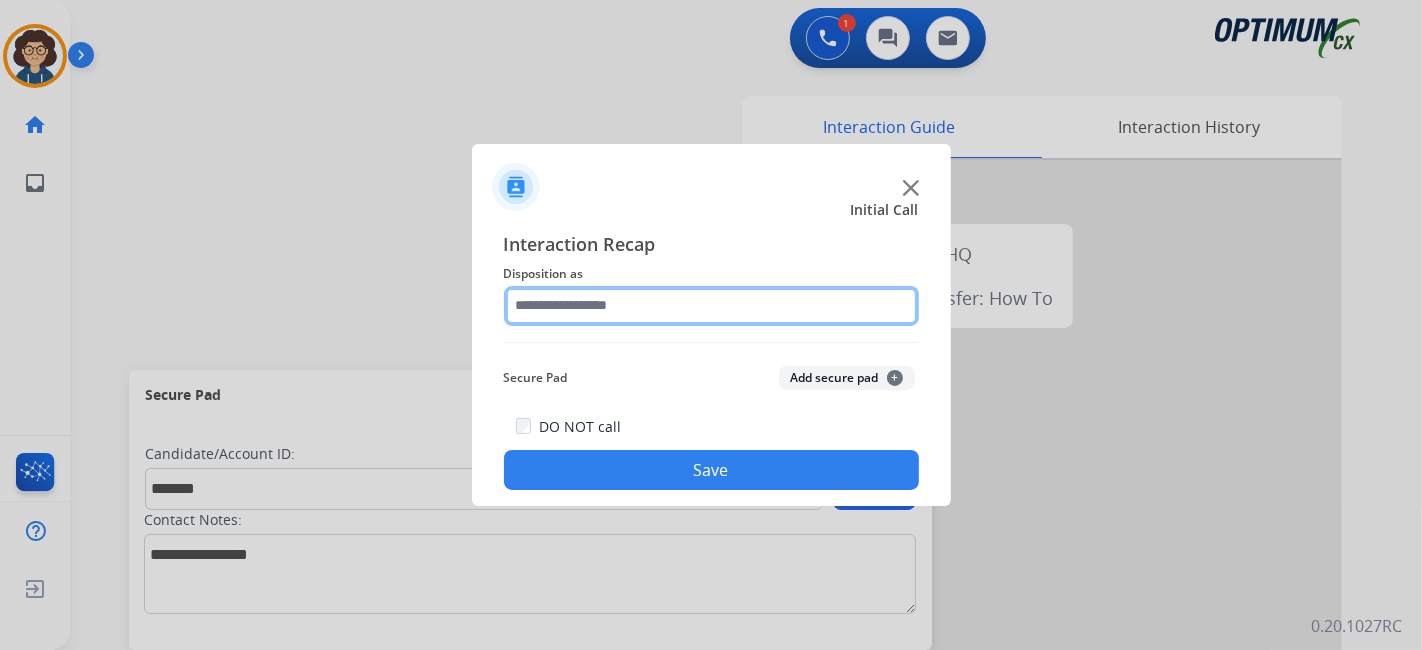 click 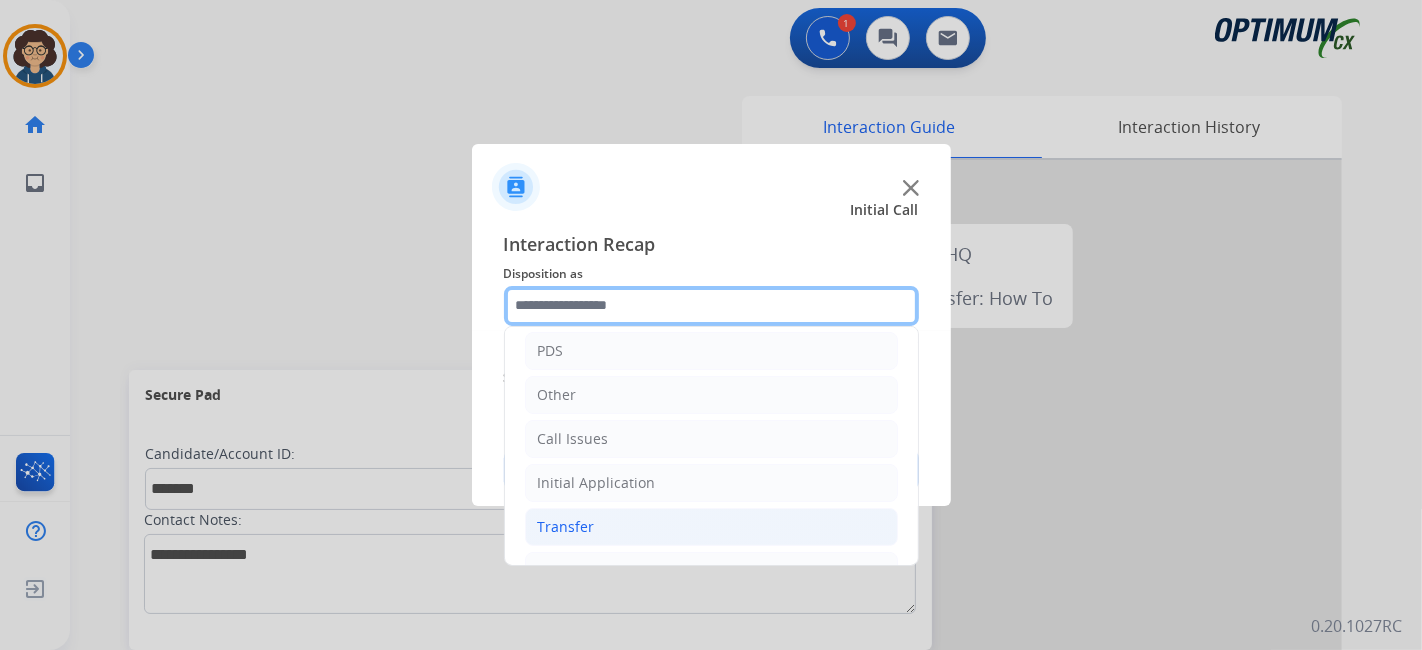 scroll, scrollTop: 131, scrollLeft: 0, axis: vertical 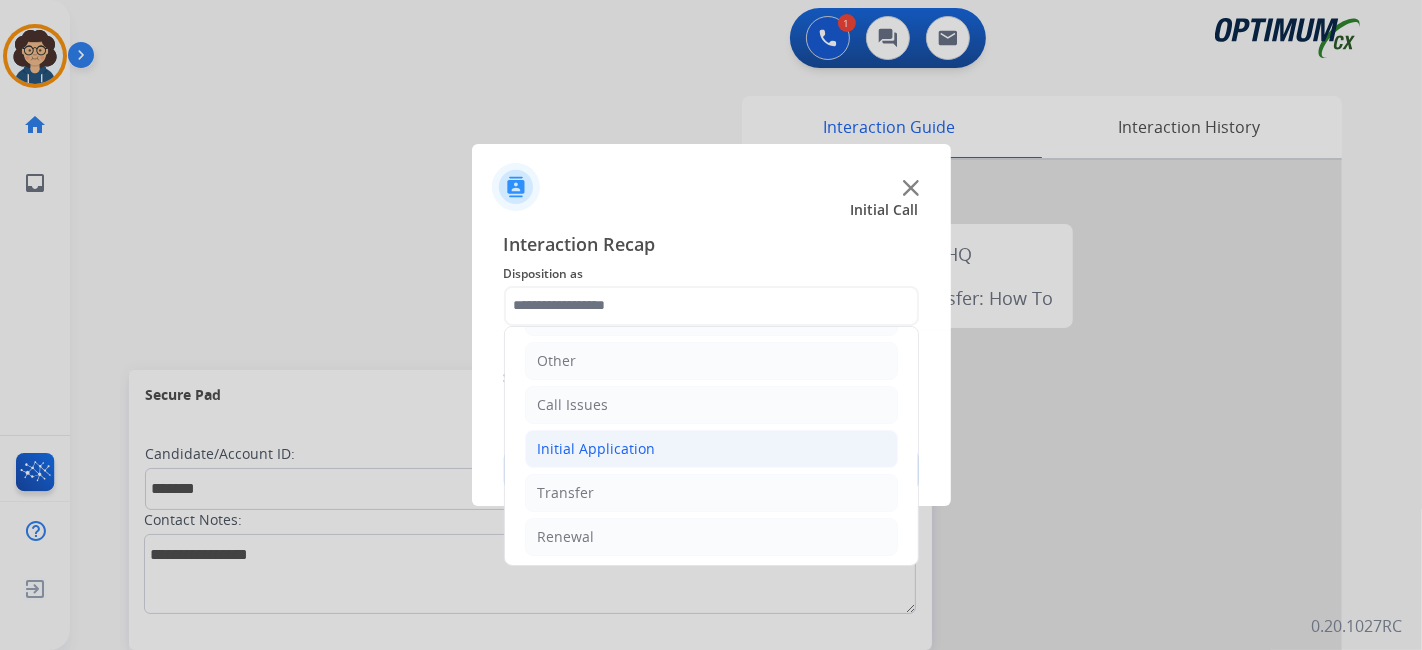 drag, startPoint x: 722, startPoint y: 449, endPoint x: 810, endPoint y: 444, distance: 88.14193 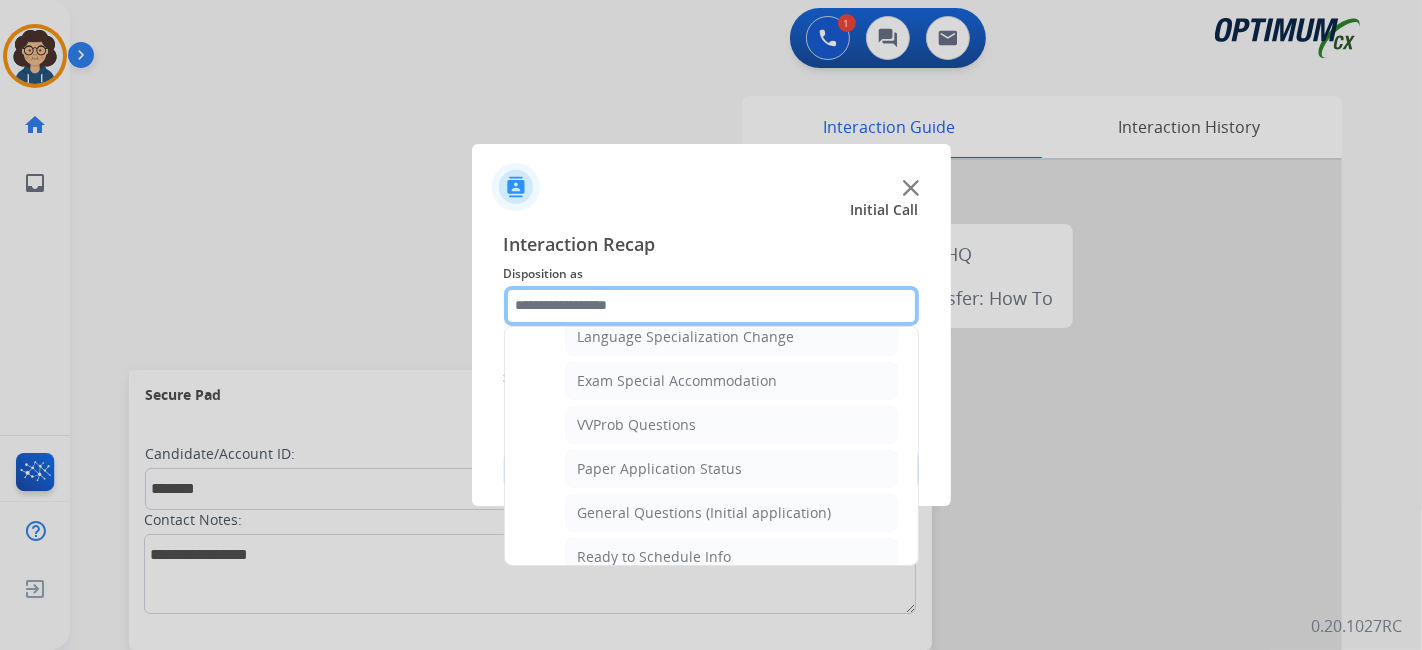 scroll, scrollTop: 1039, scrollLeft: 0, axis: vertical 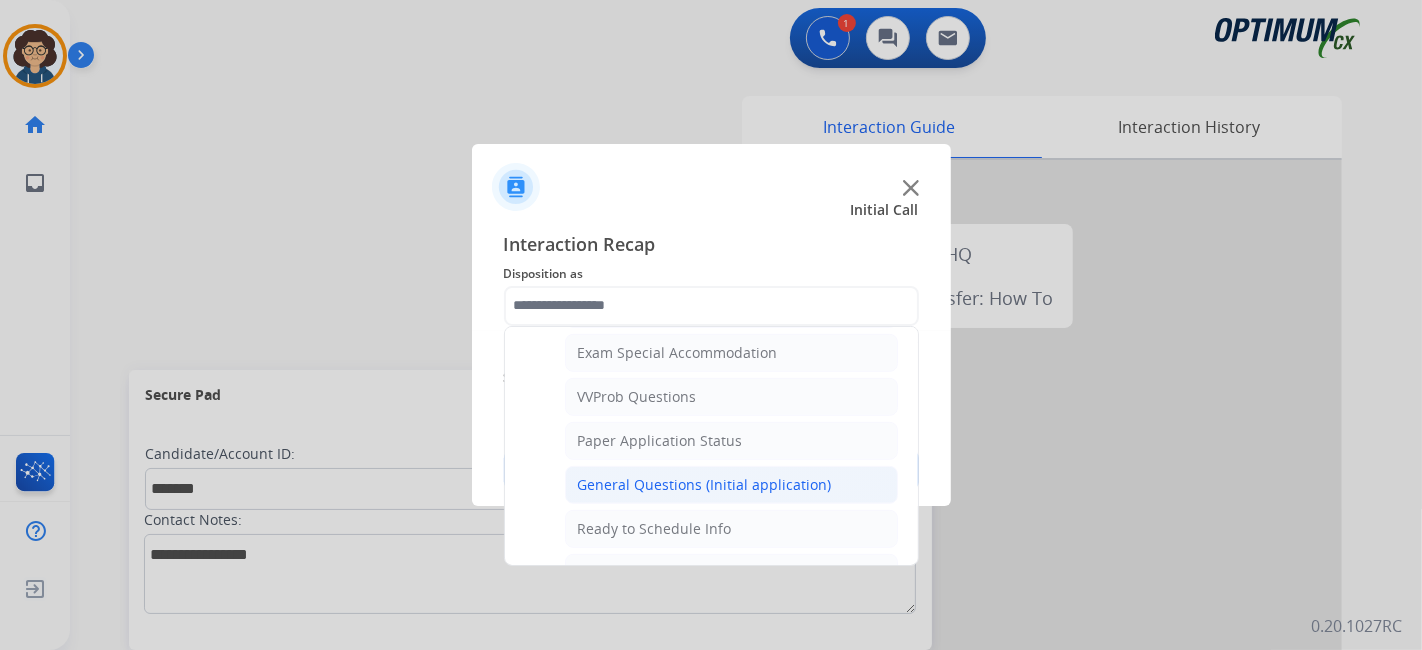 click on "General Questions (Initial application)" 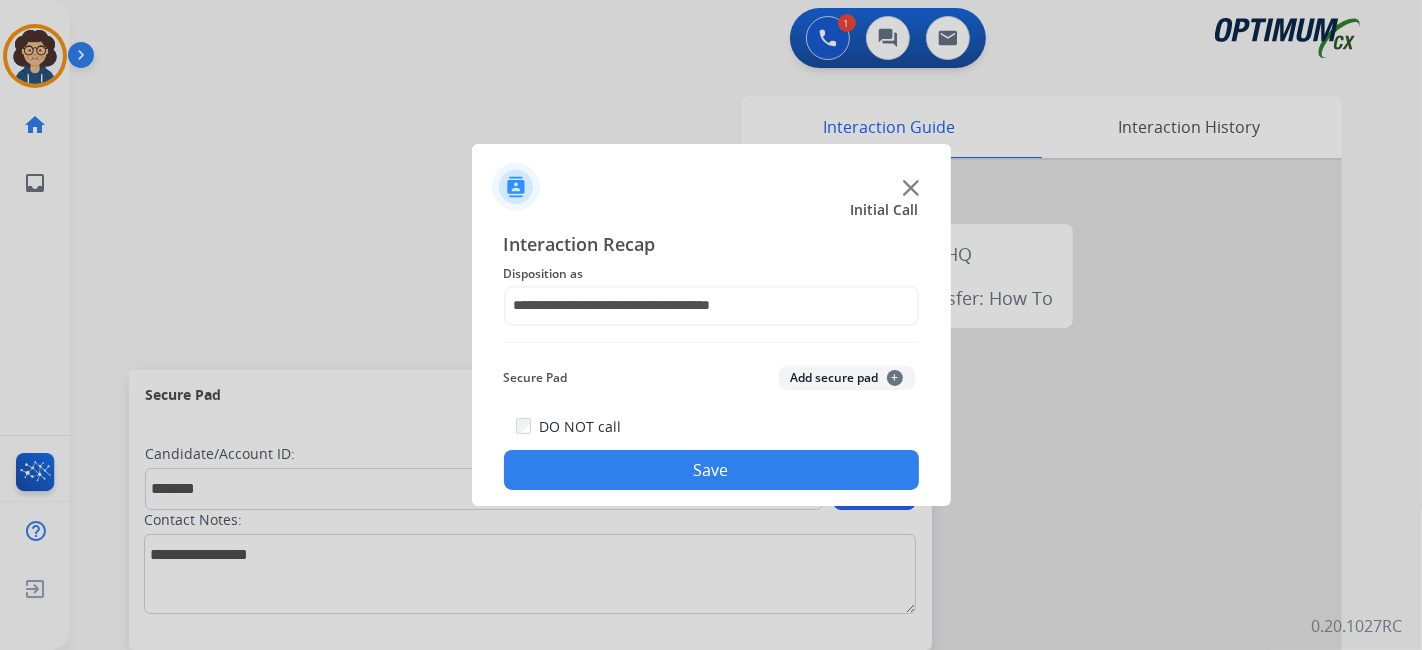 click on "Add secure pad  +" 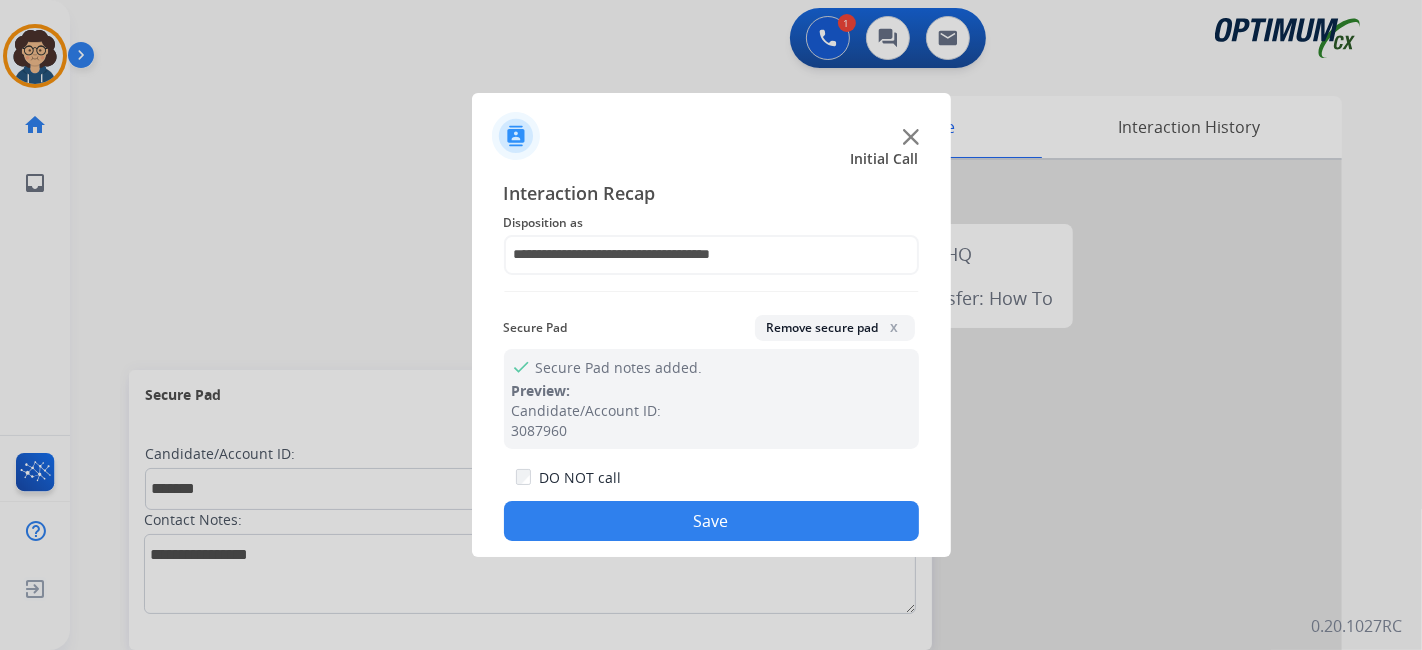 click on "Save" 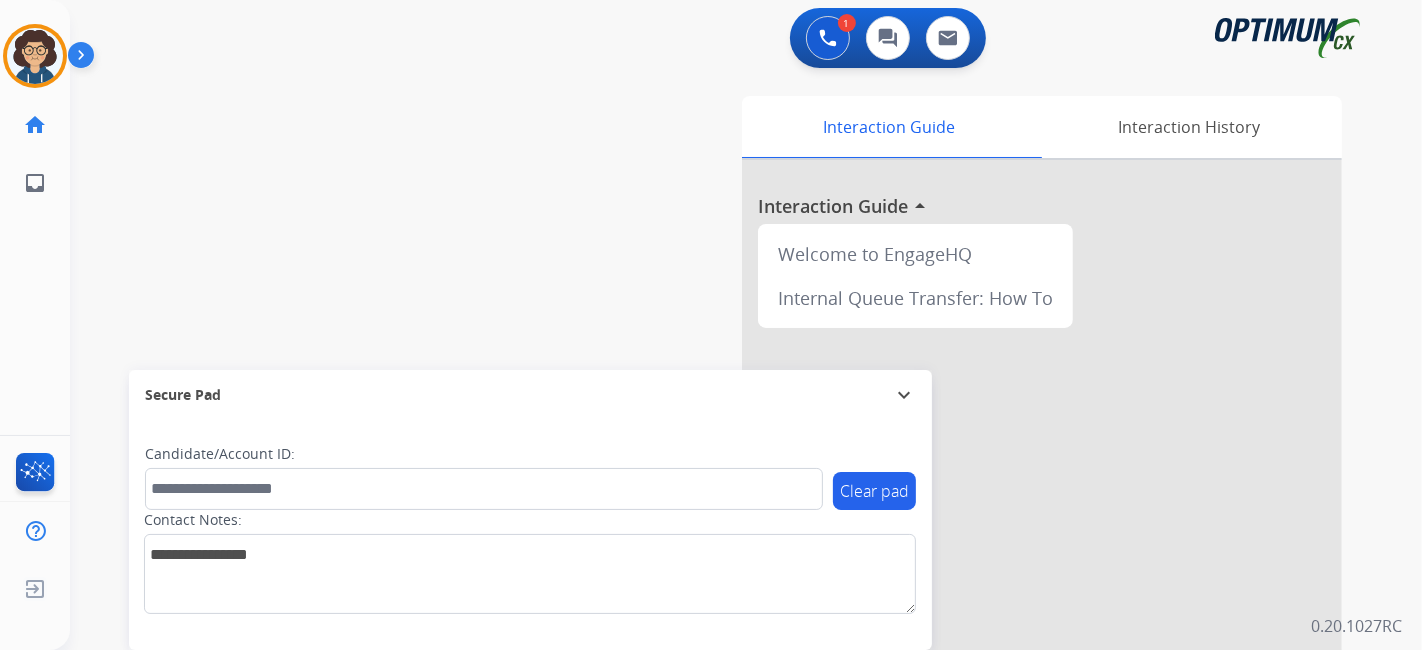click on "swap_horiz Break voice bridge close_fullscreen Connect 3-Way Call merge_type Separate 3-Way Call  Interaction Guide   Interaction History  Interaction Guide arrow_drop_up  Welcome to EngageHQ   Internal Queue Transfer: How To  Secure Pad expand_more Clear pad Candidate/Account ID: Contact Notes:" at bounding box center [722, 489] 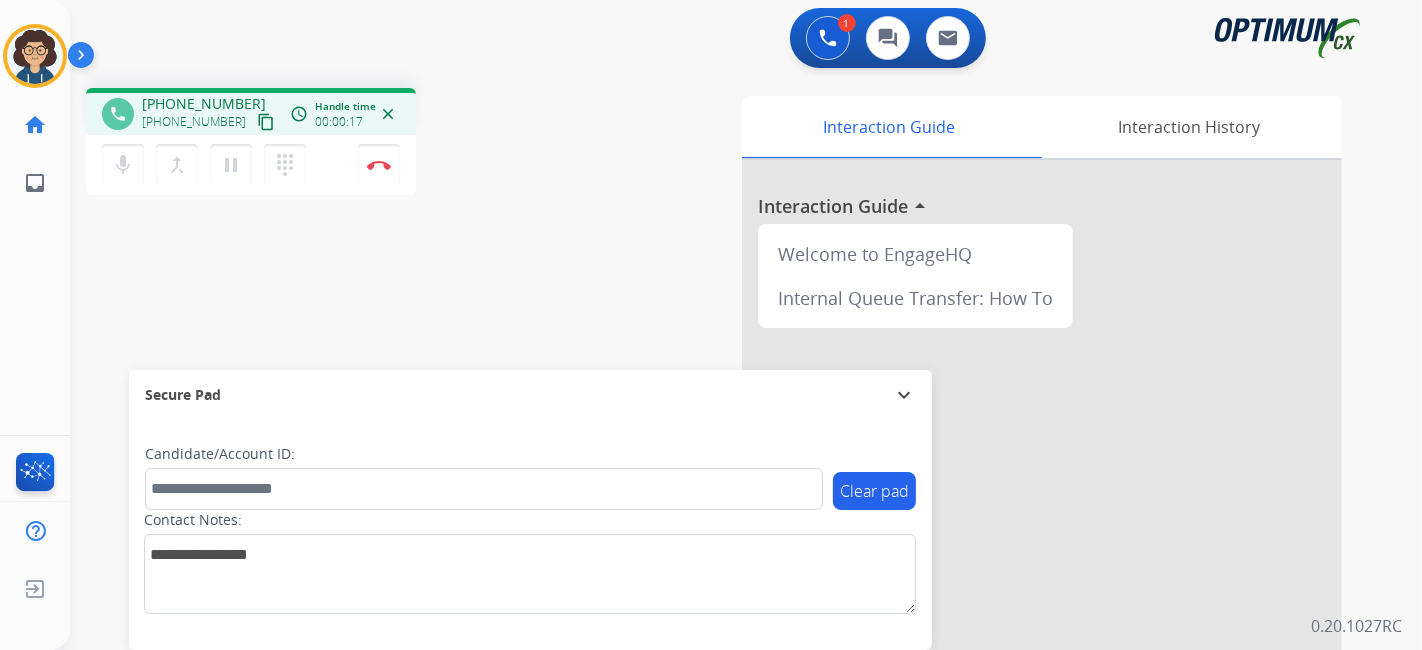 click on "content_copy" at bounding box center [266, 122] 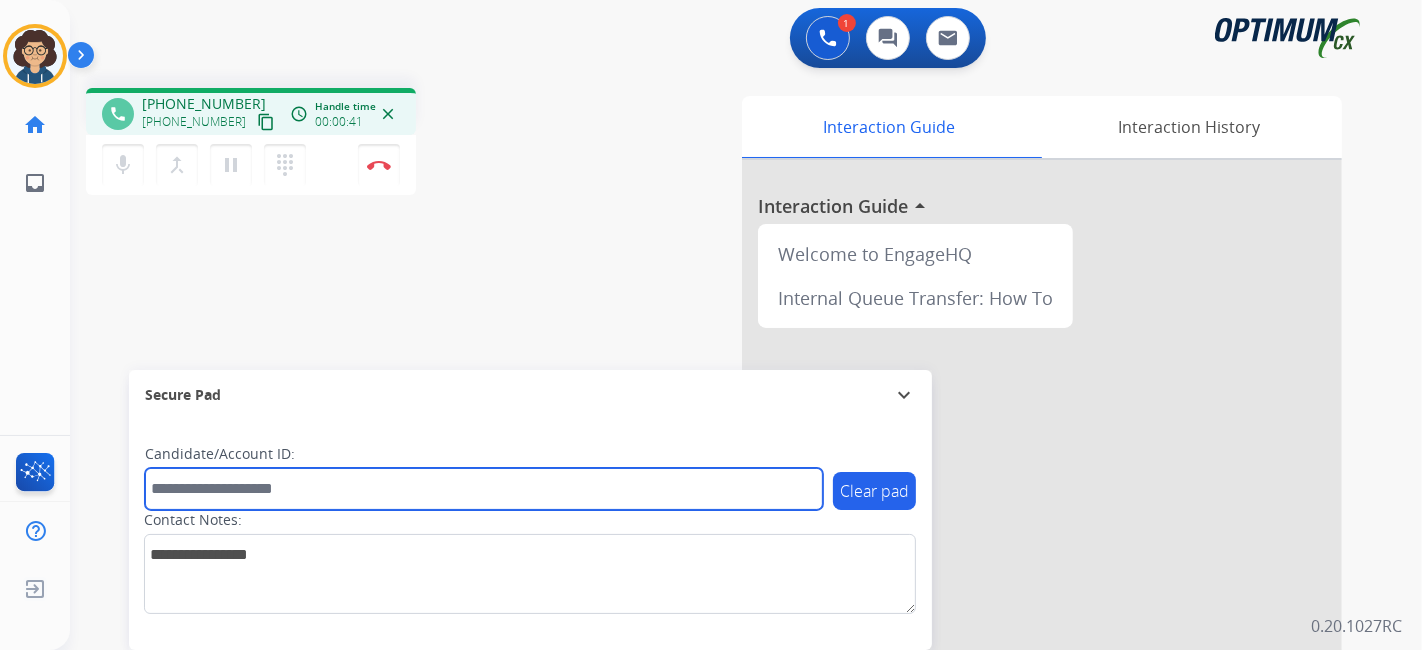 click at bounding box center [484, 489] 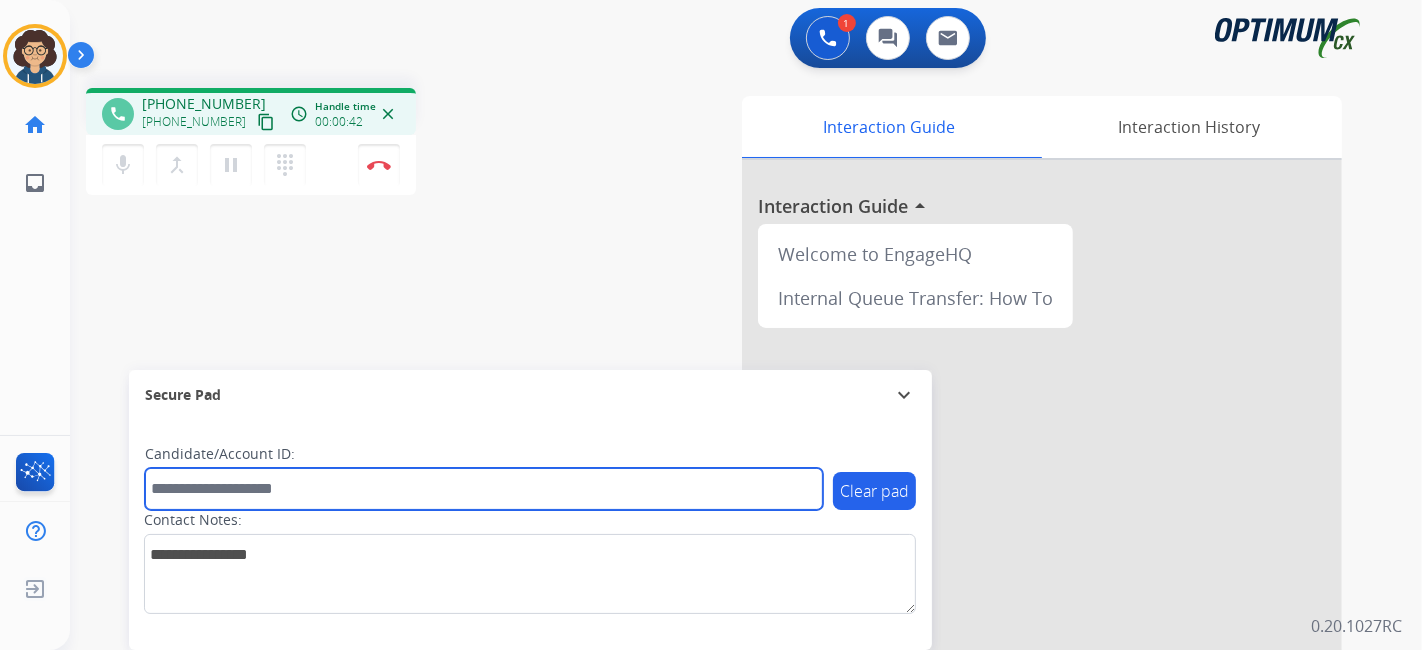 paste on "*******" 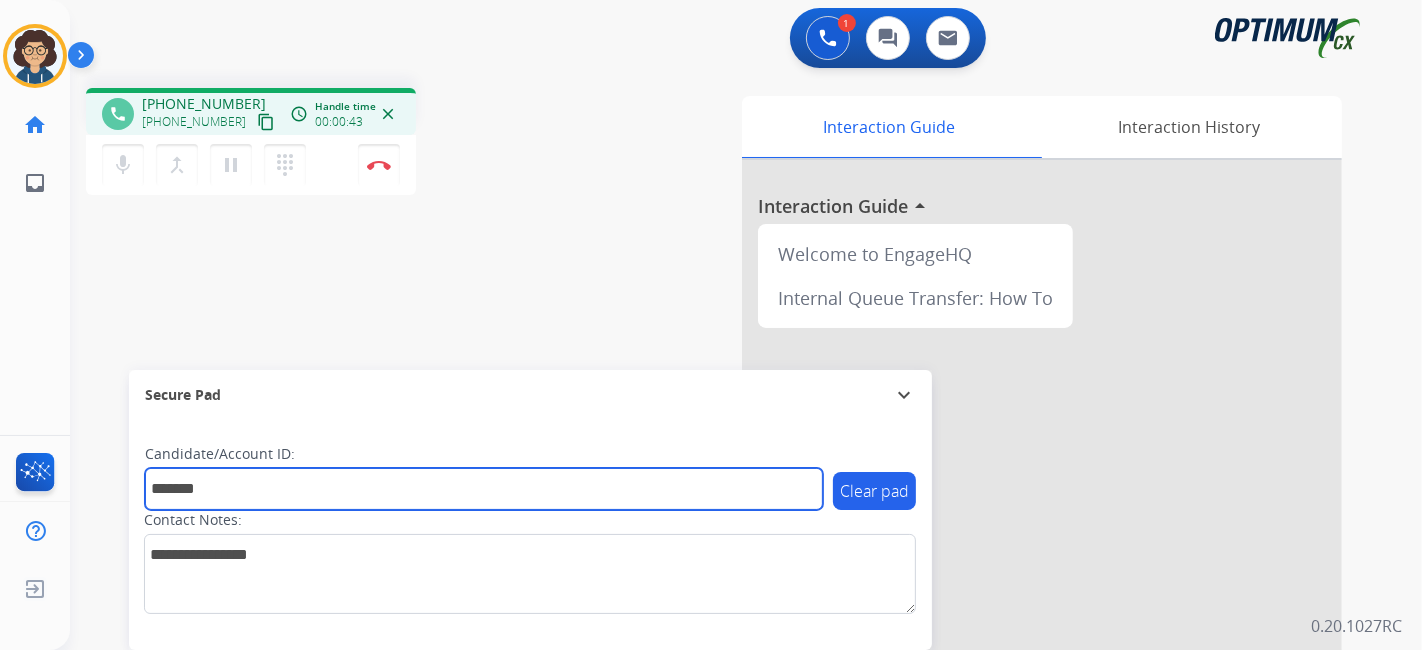type on "*******" 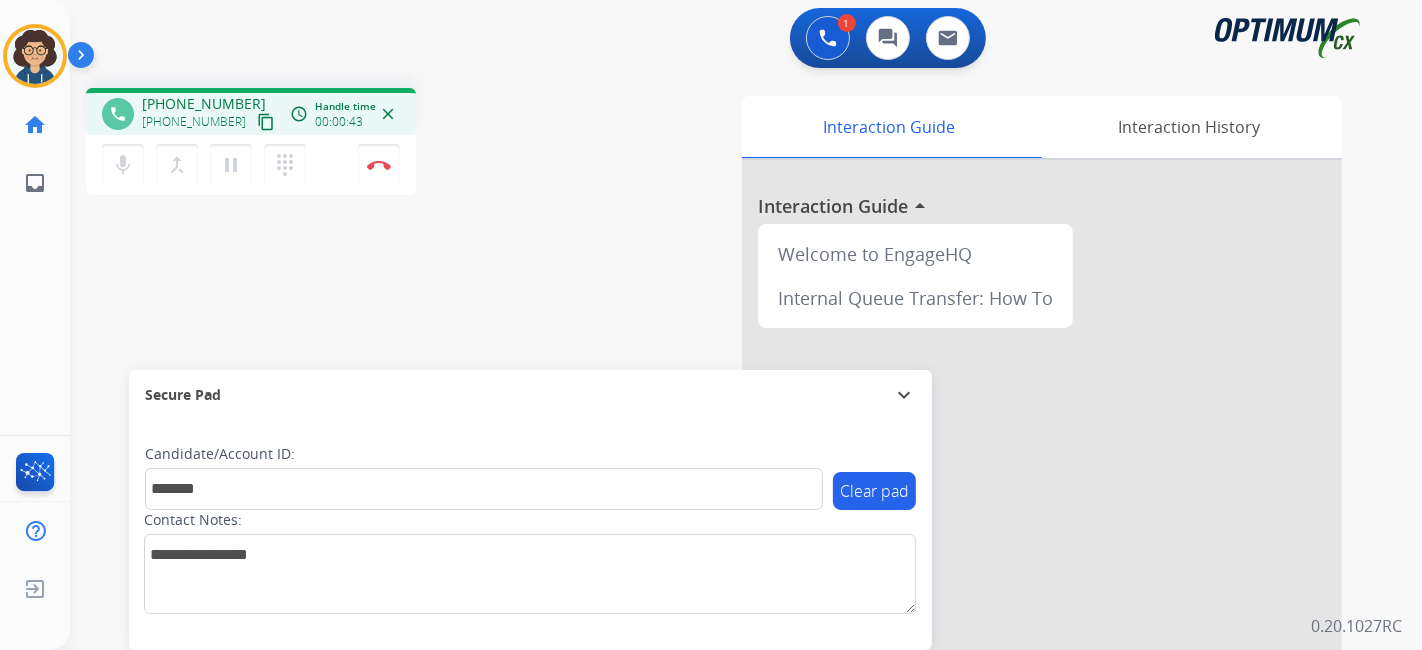 drag, startPoint x: 503, startPoint y: 238, endPoint x: 514, endPoint y: 212, distance: 28.231188 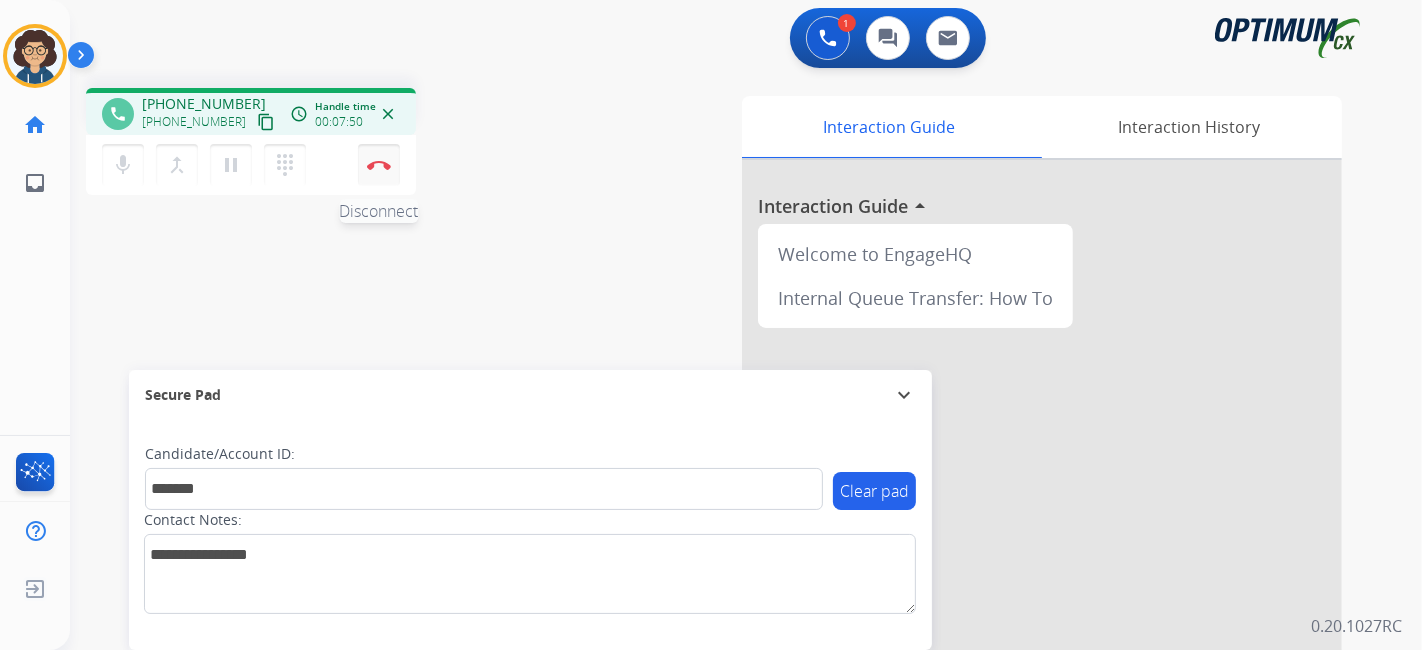 click on "Disconnect" at bounding box center [379, 165] 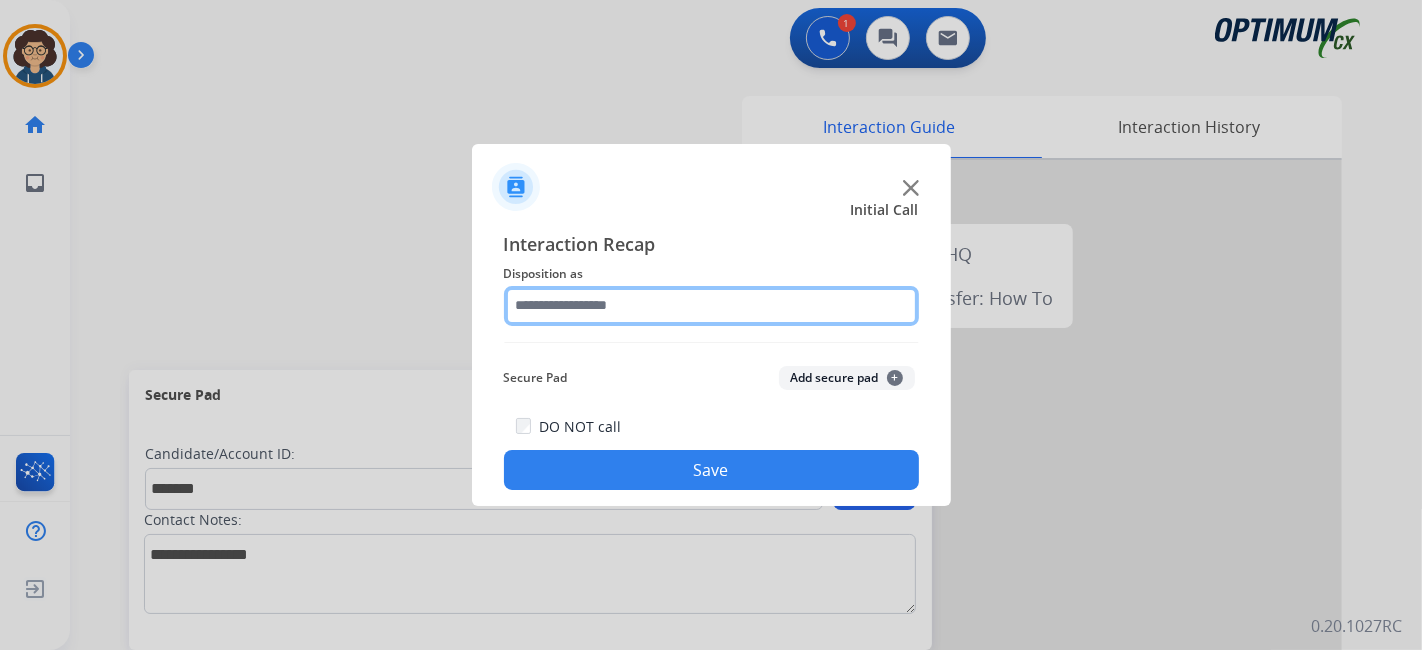 click 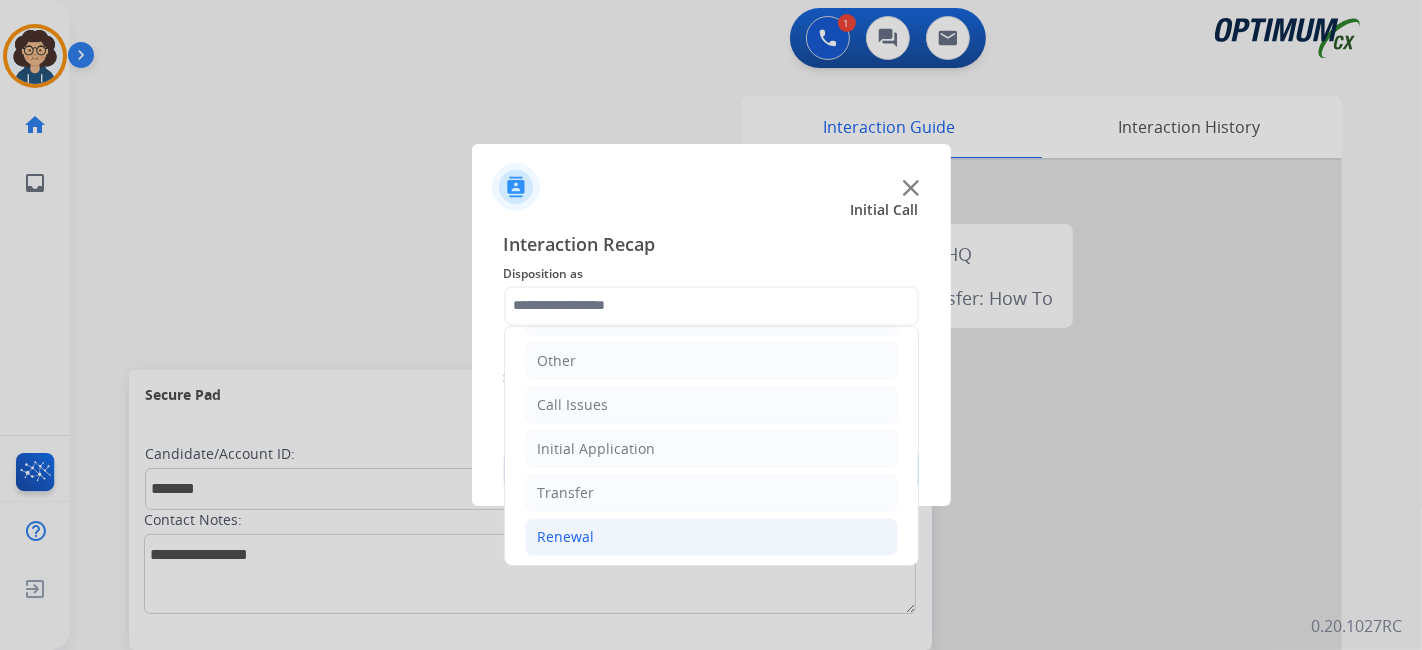 click on "Renewal" 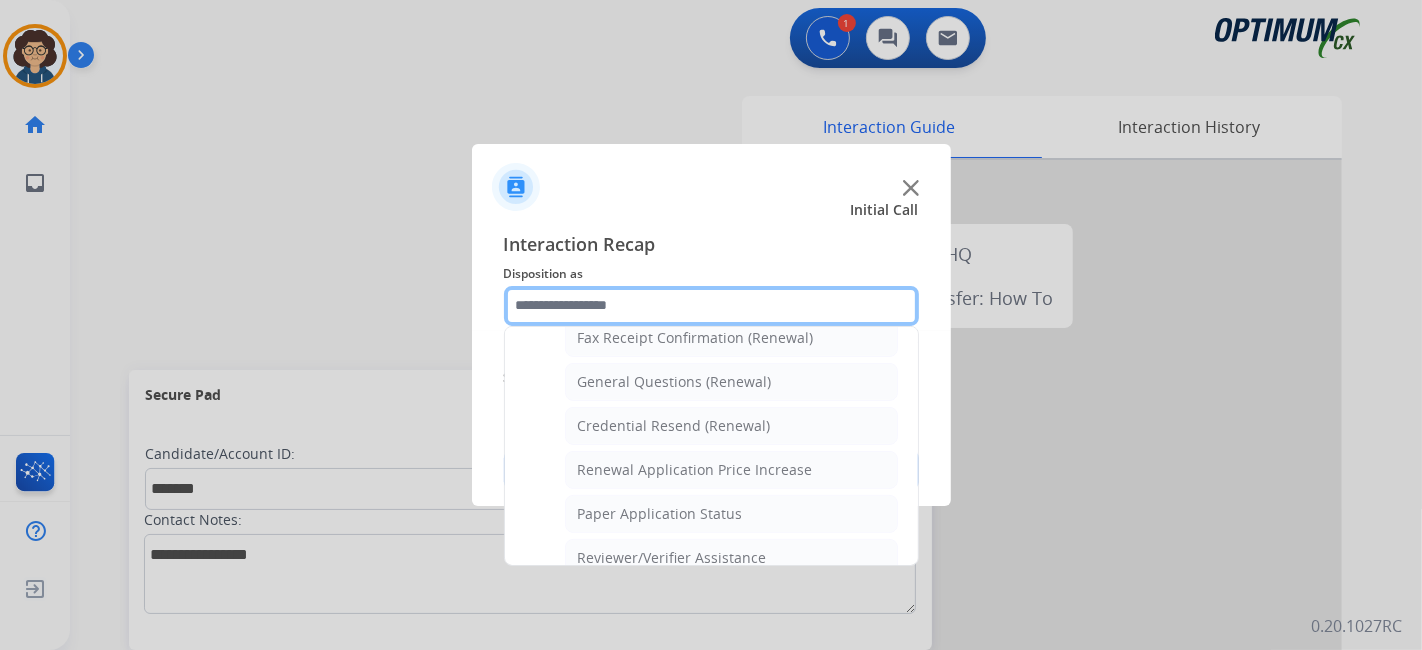scroll, scrollTop: 540, scrollLeft: 0, axis: vertical 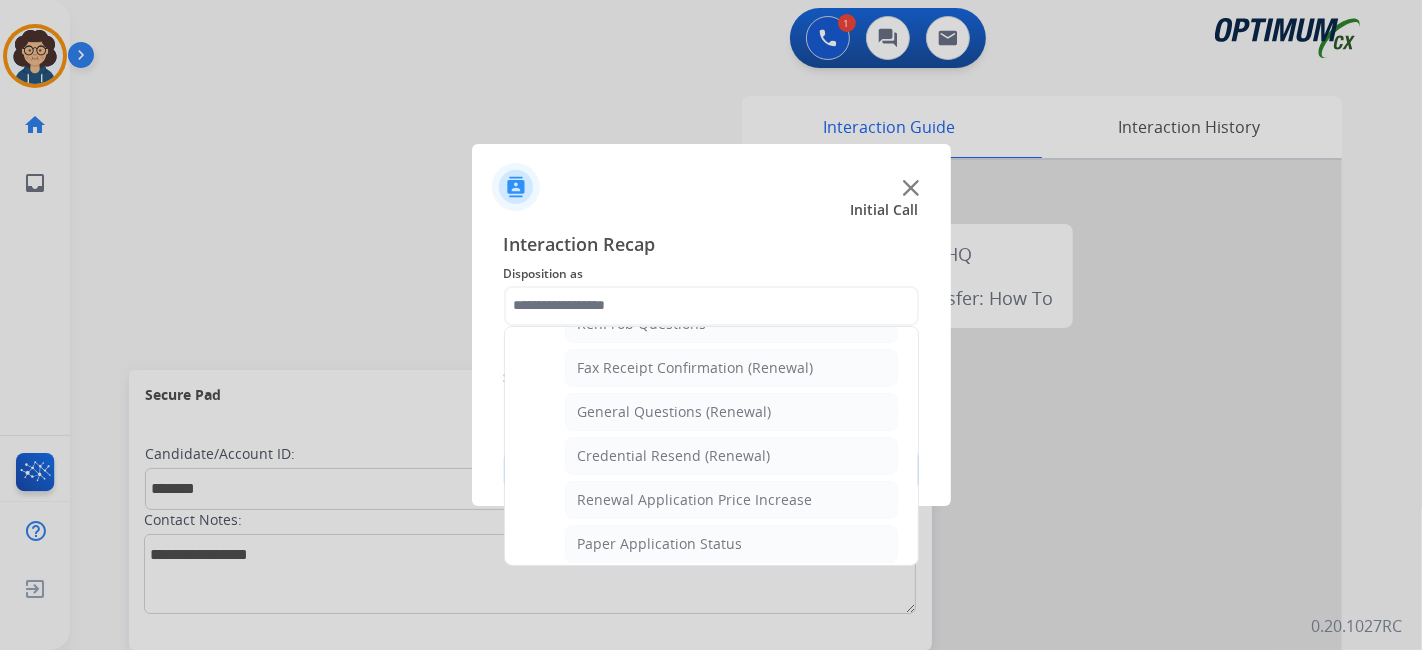 click on "Credential Resend (Renewal)" 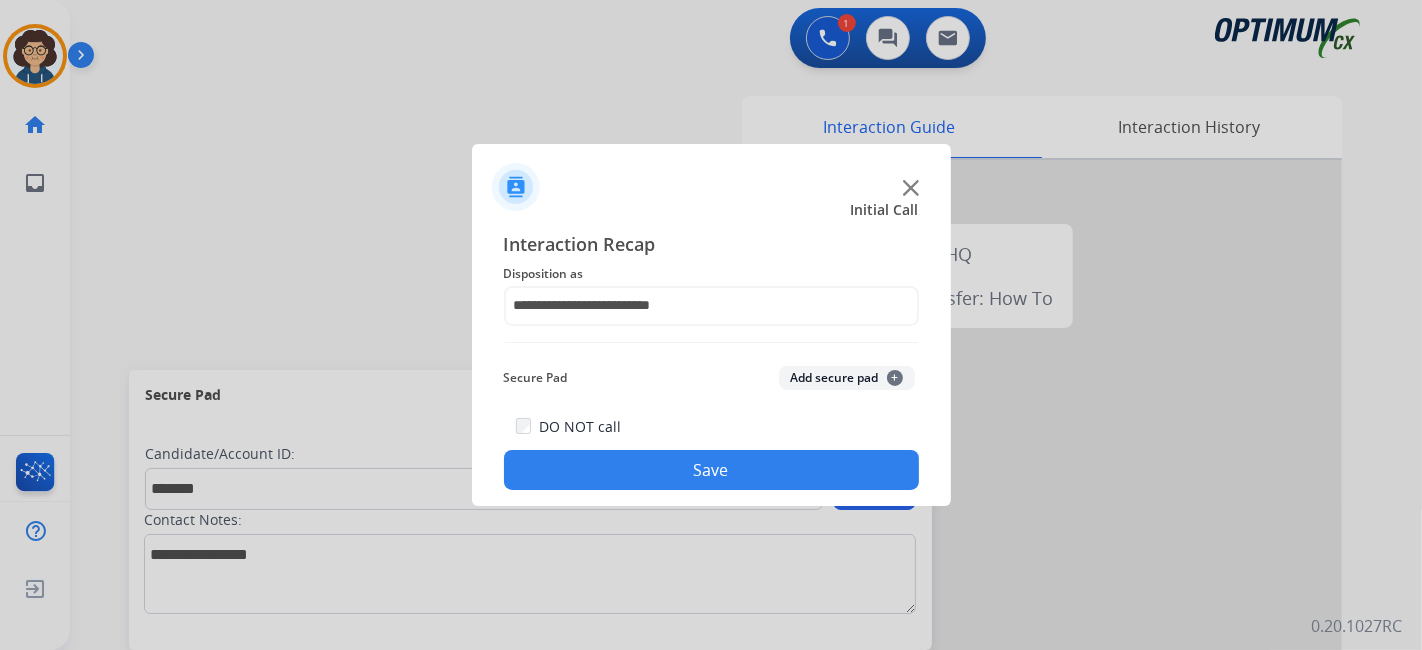 click on "Add secure pad  +" 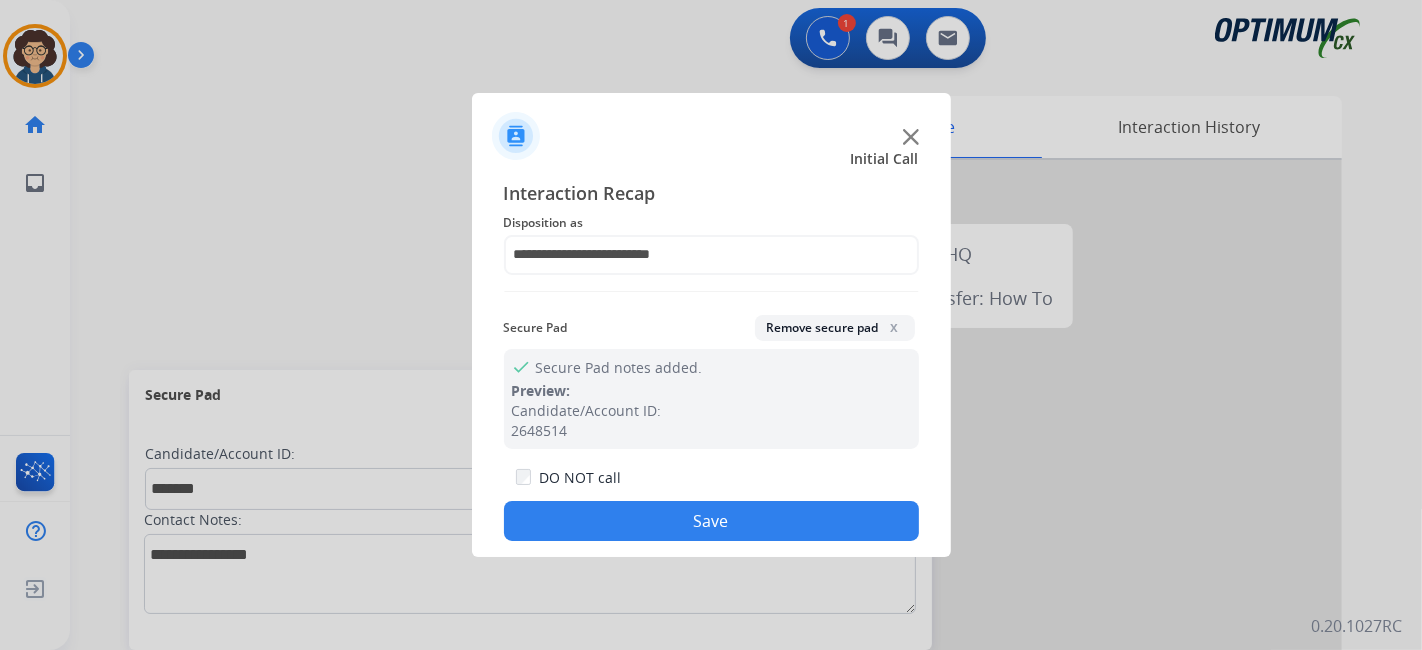 click on "Save" 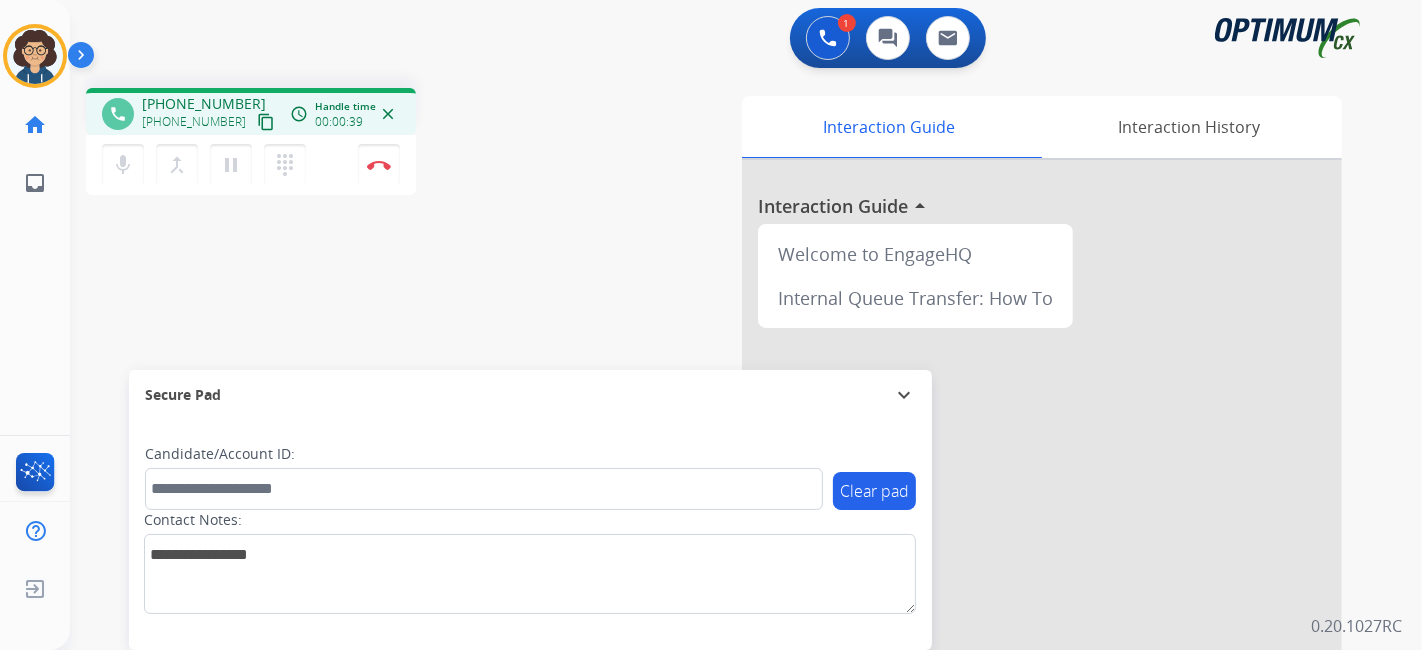 drag, startPoint x: 240, startPoint y: 112, endPoint x: 390, endPoint y: 7, distance: 183.09833 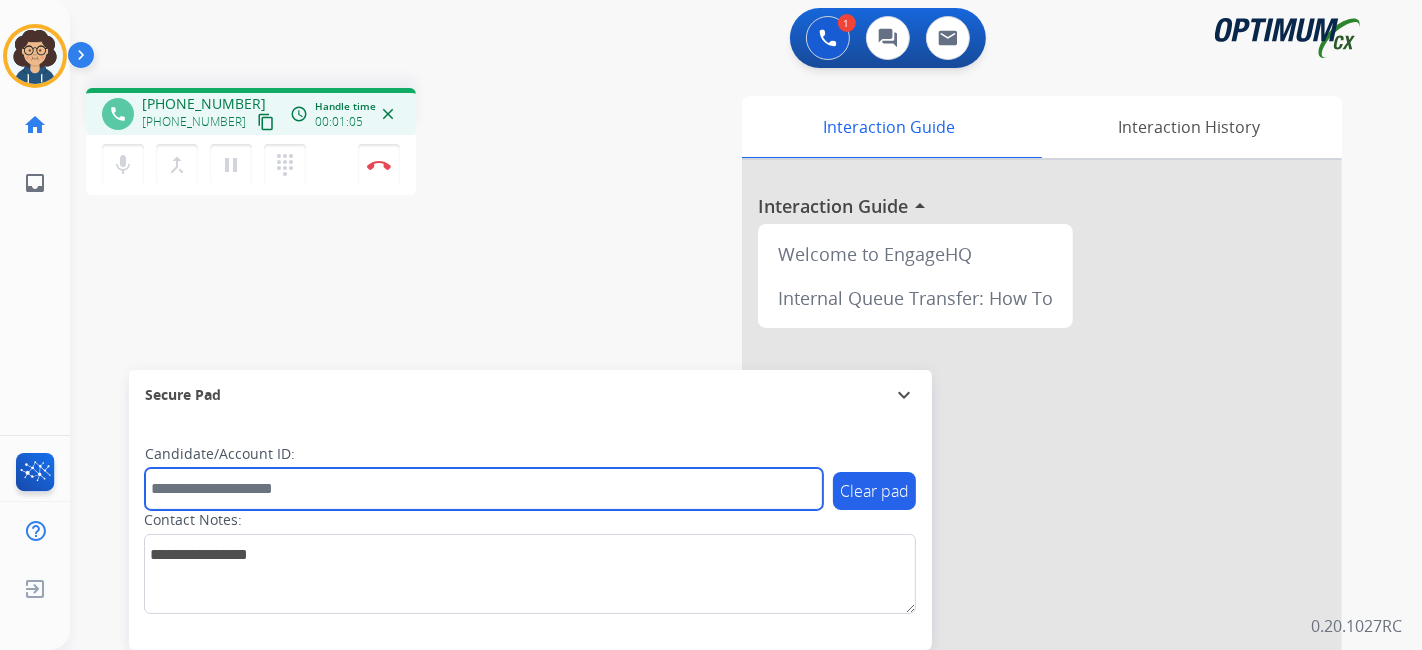 click at bounding box center (484, 489) 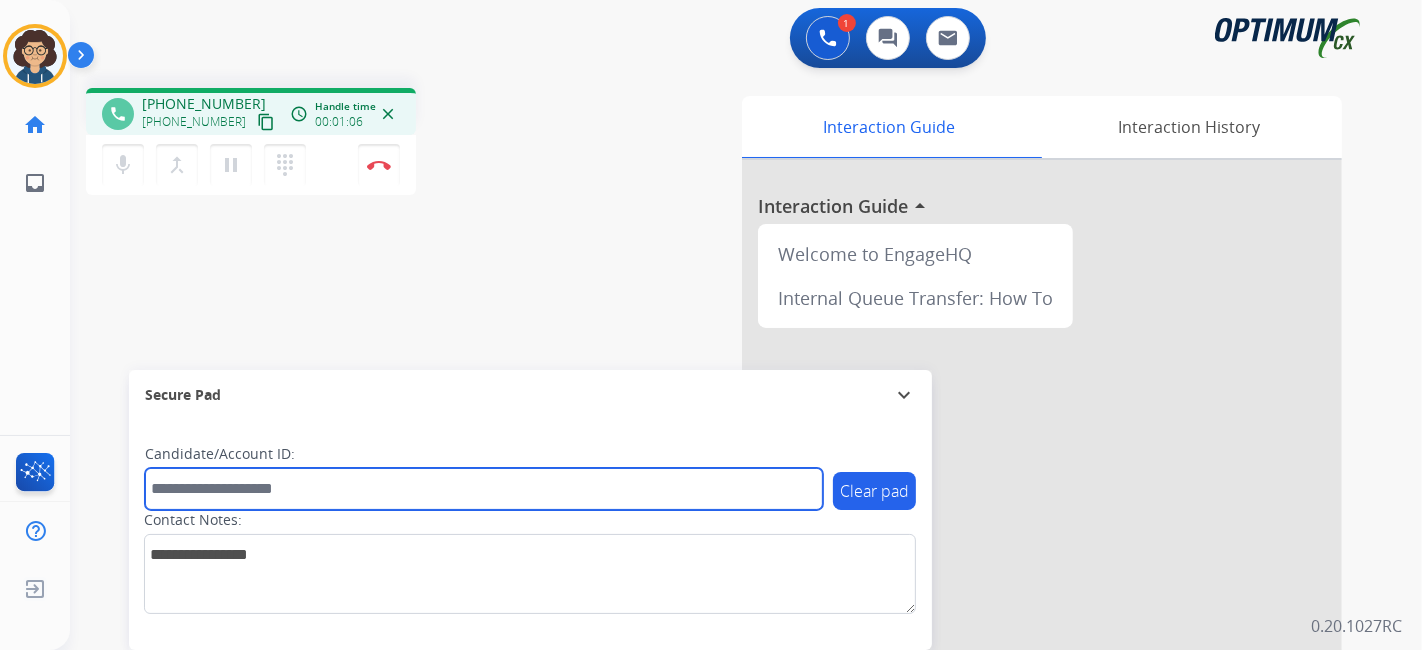 paste on "*********" 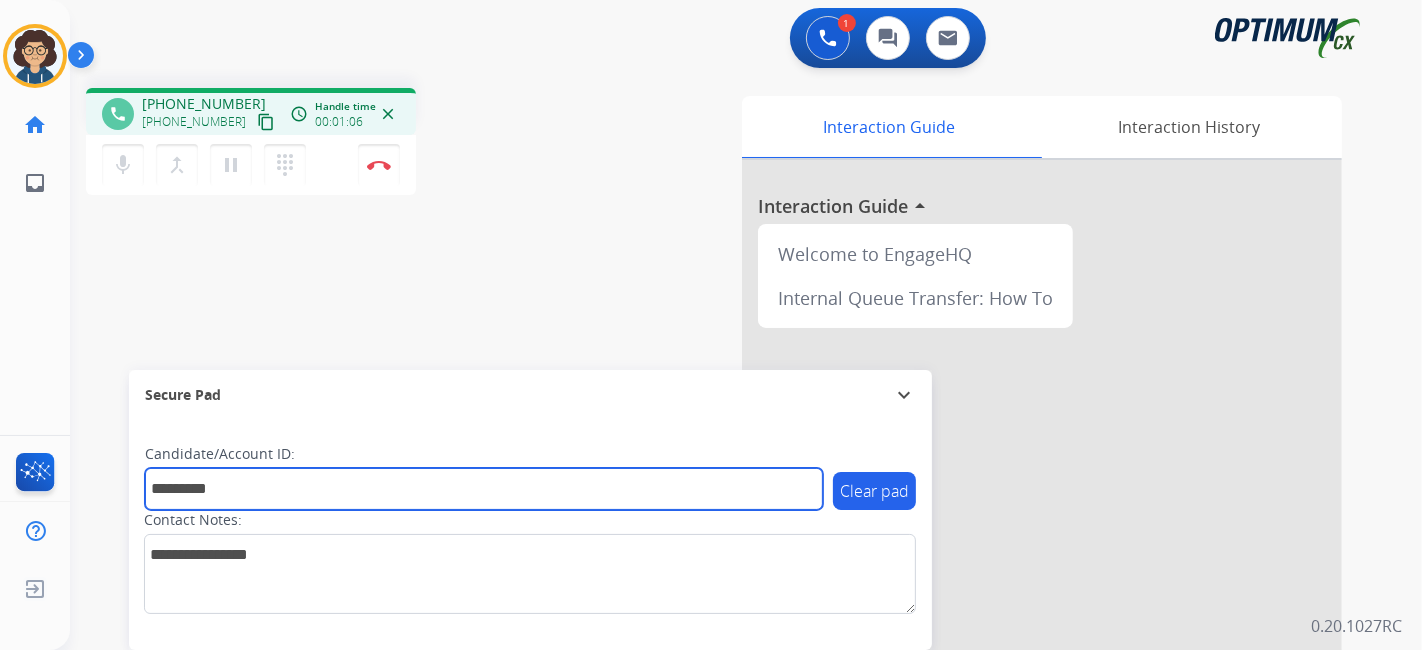 type on "*********" 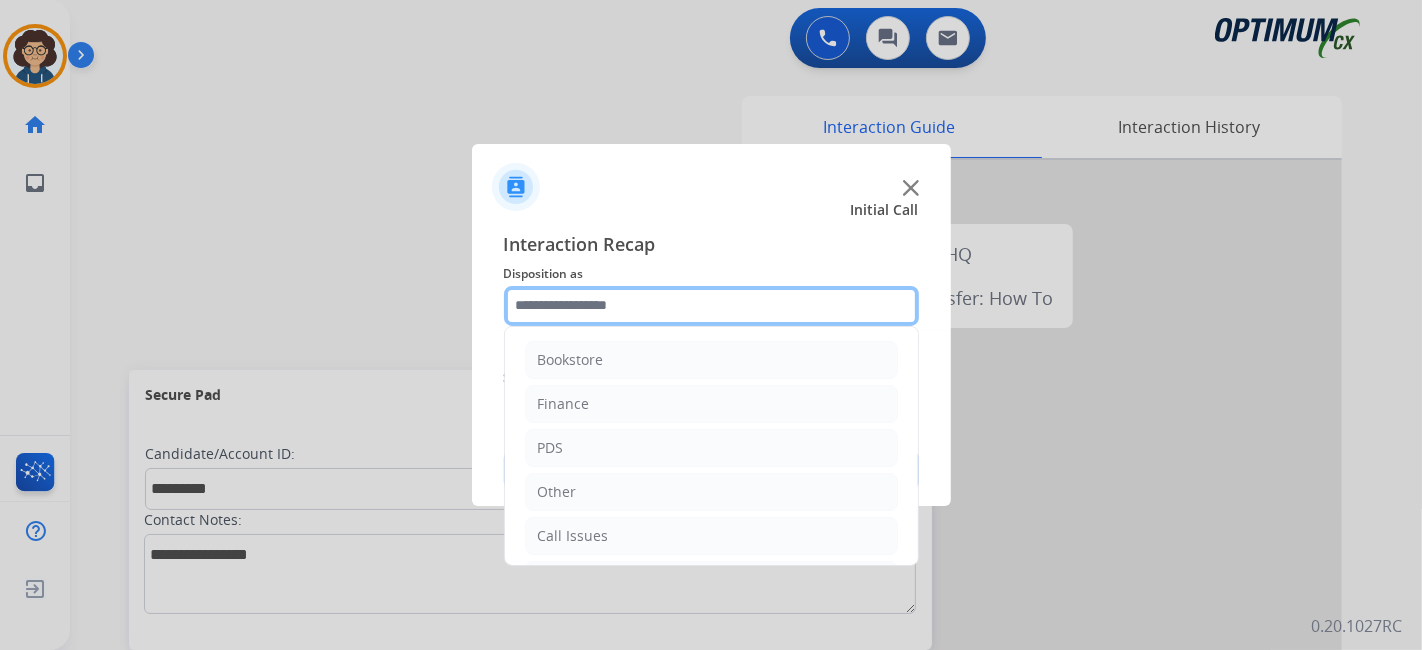 click 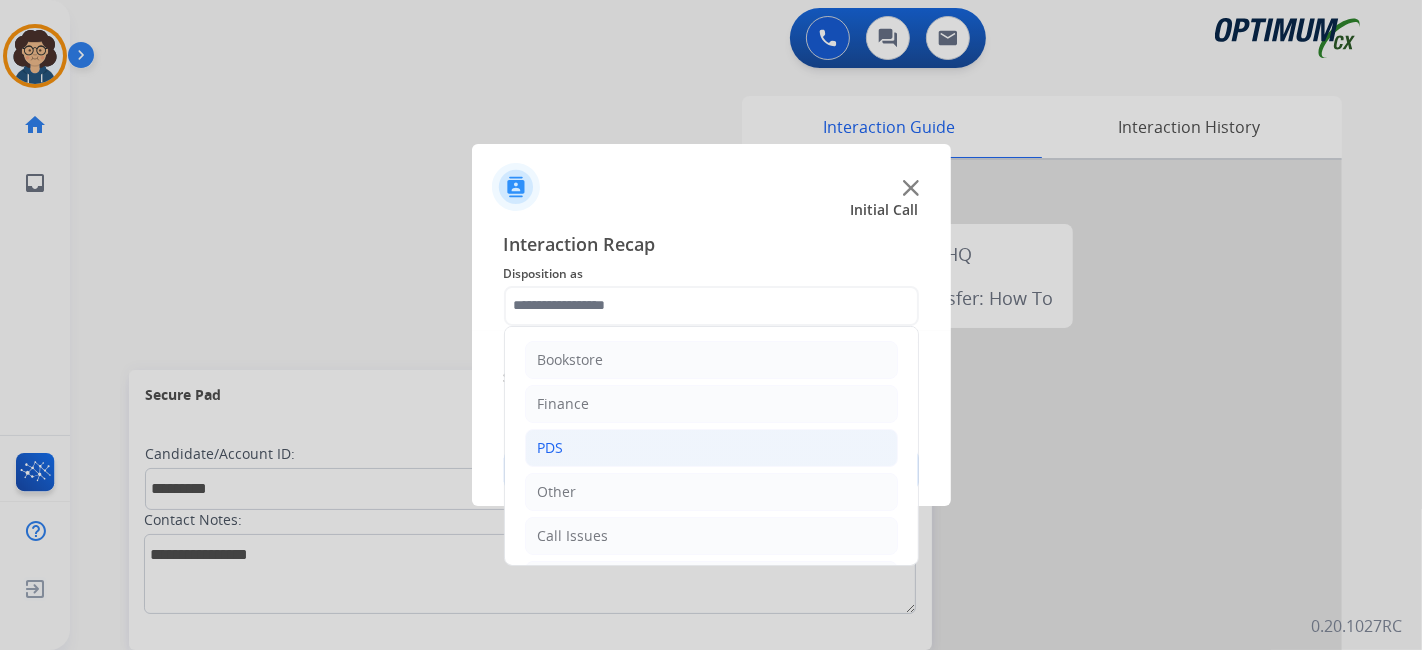 click on "PDS" 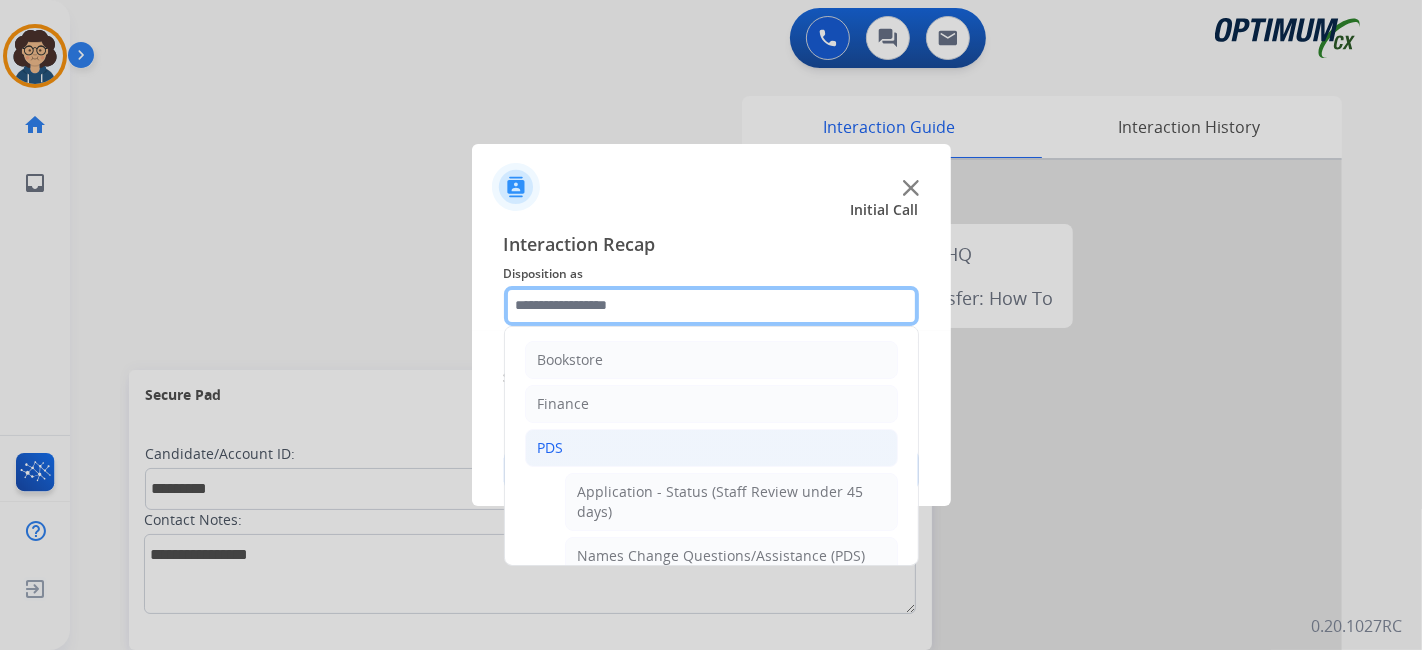 scroll, scrollTop: 555, scrollLeft: 0, axis: vertical 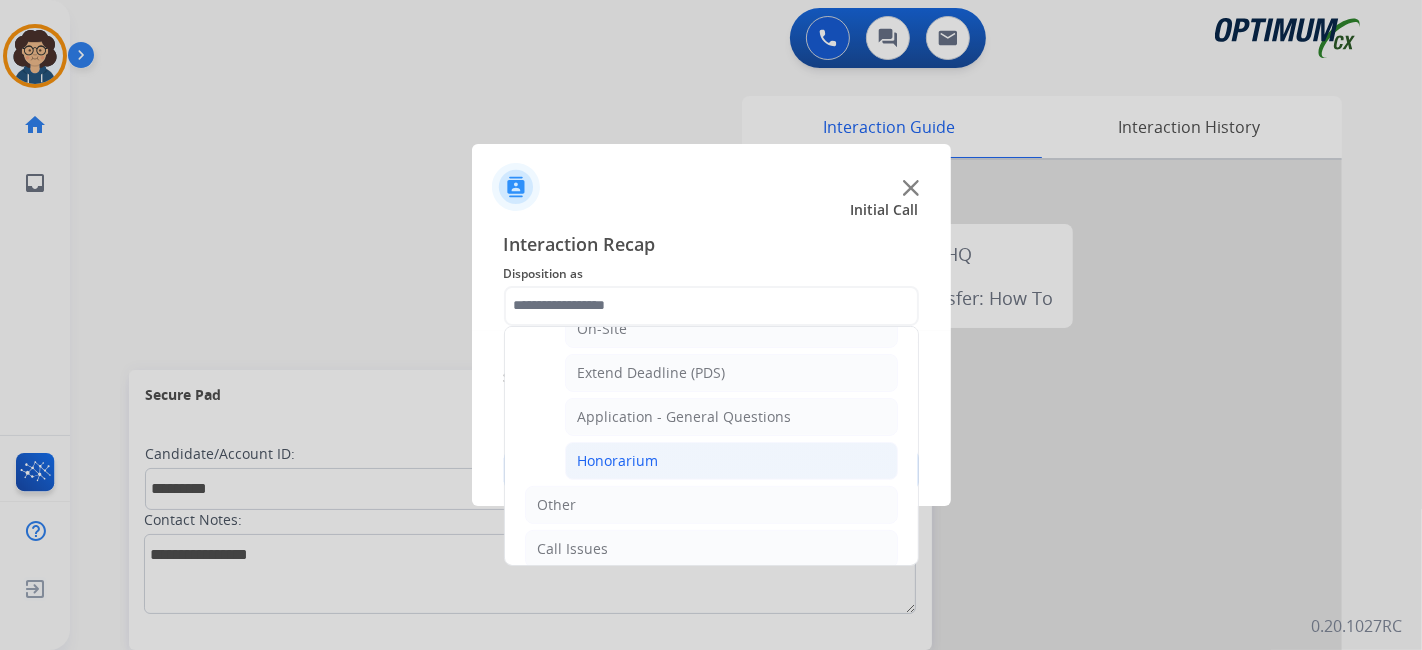 click on "Honorarium" 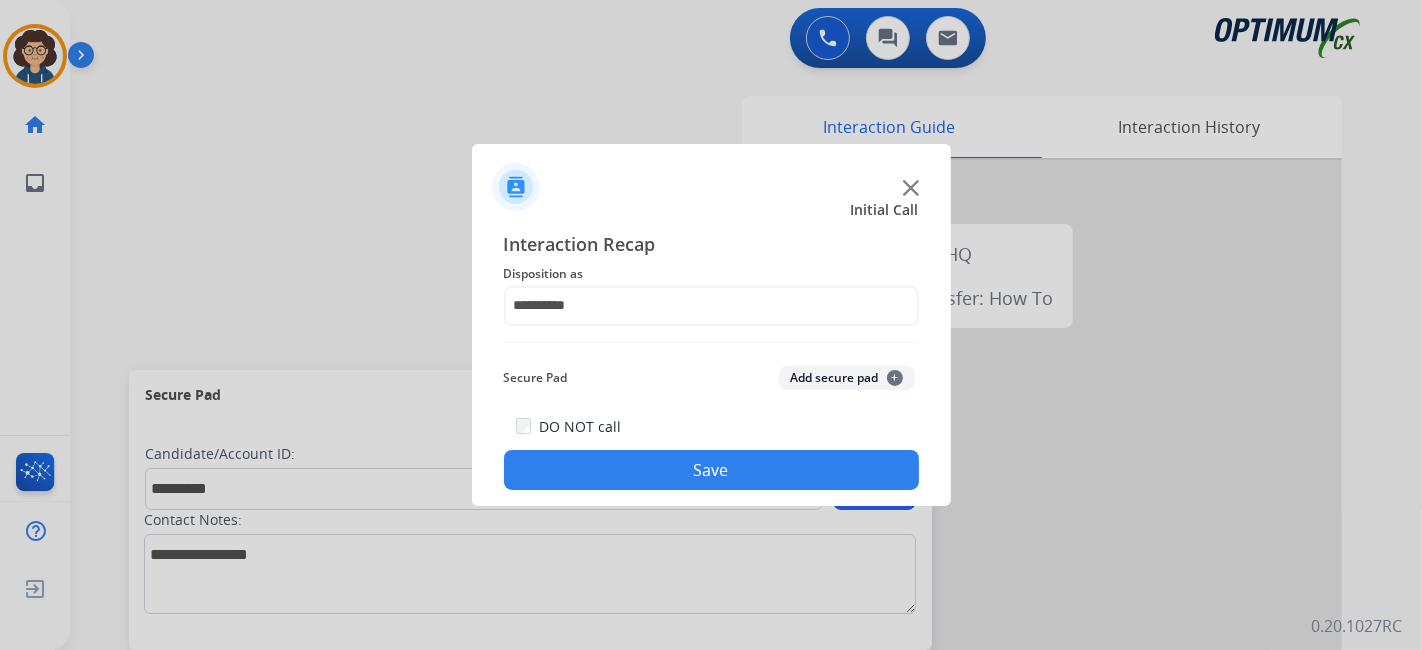 click on "Add secure pad  +" 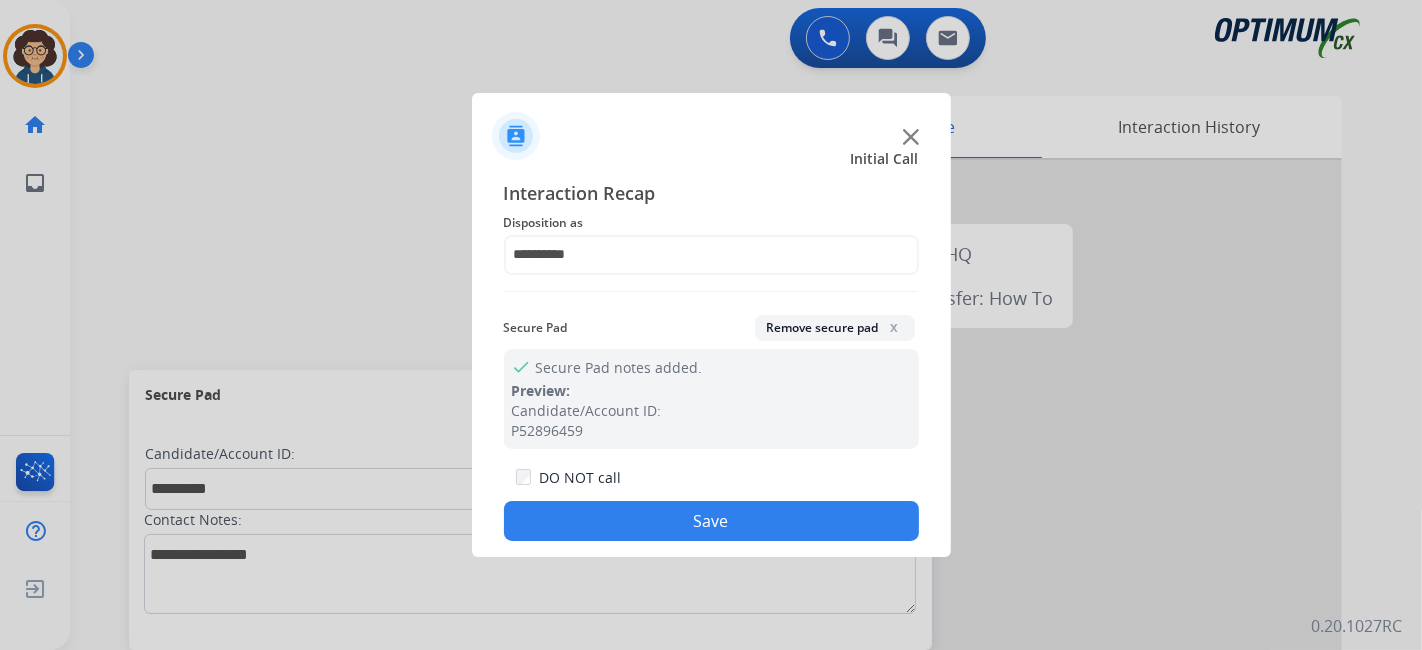 click on "Save" 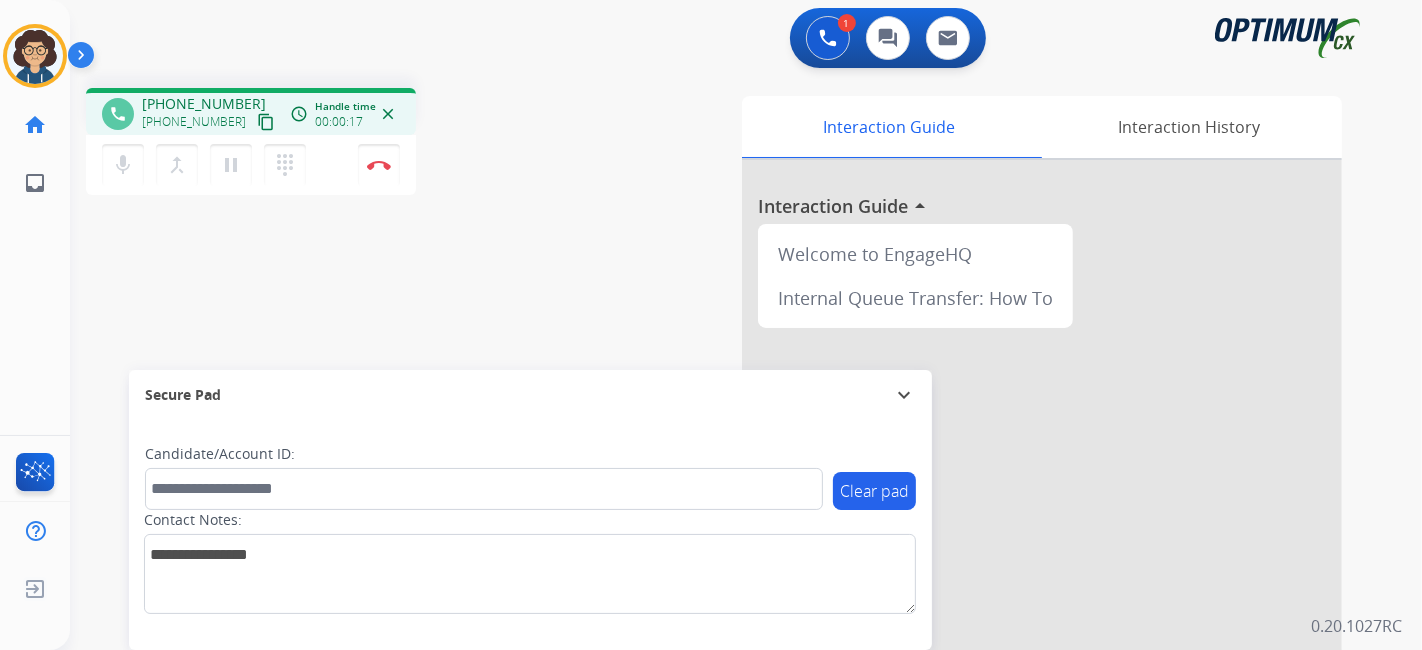 click on "content_copy" at bounding box center [266, 122] 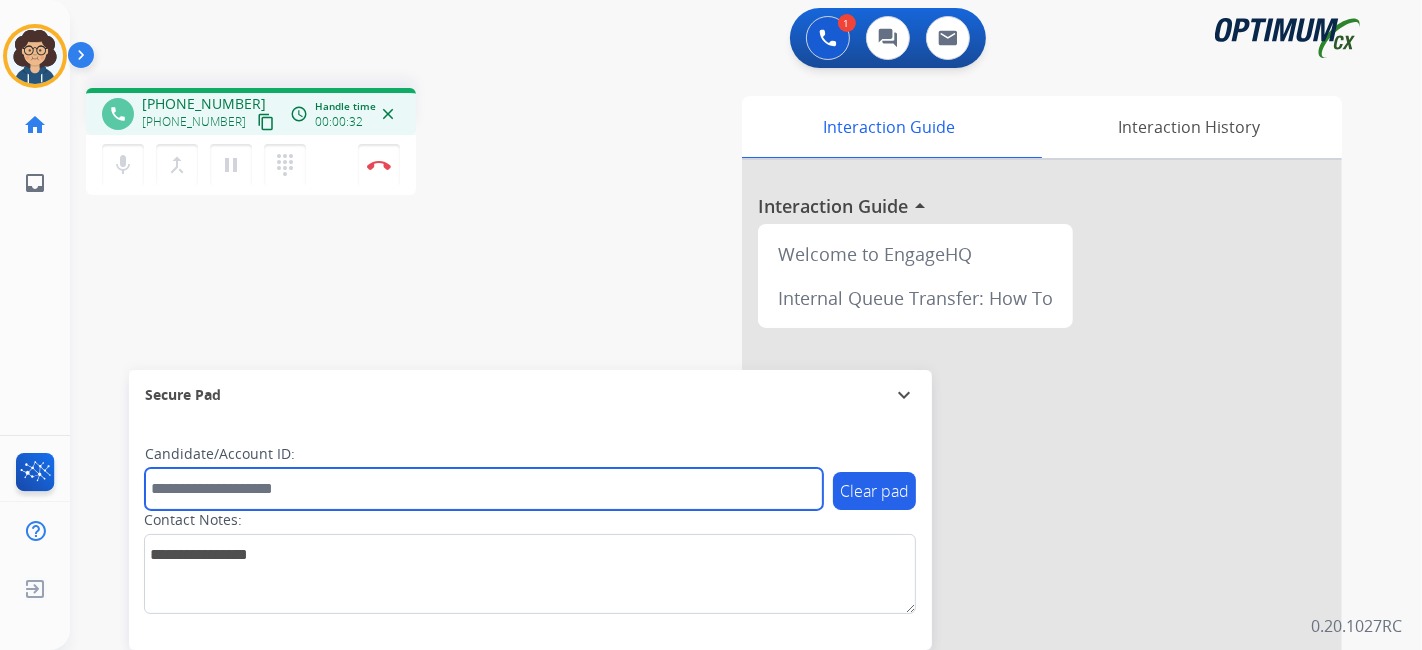 click at bounding box center (484, 489) 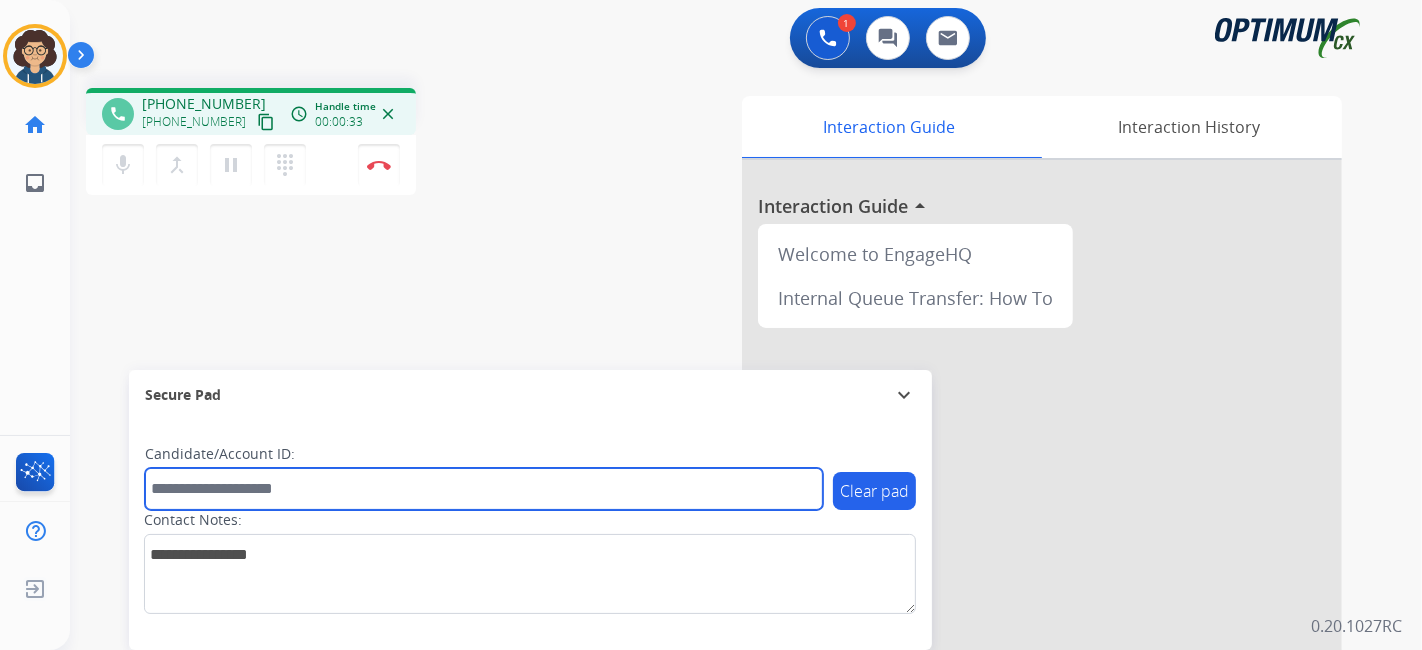 paste on "*******" 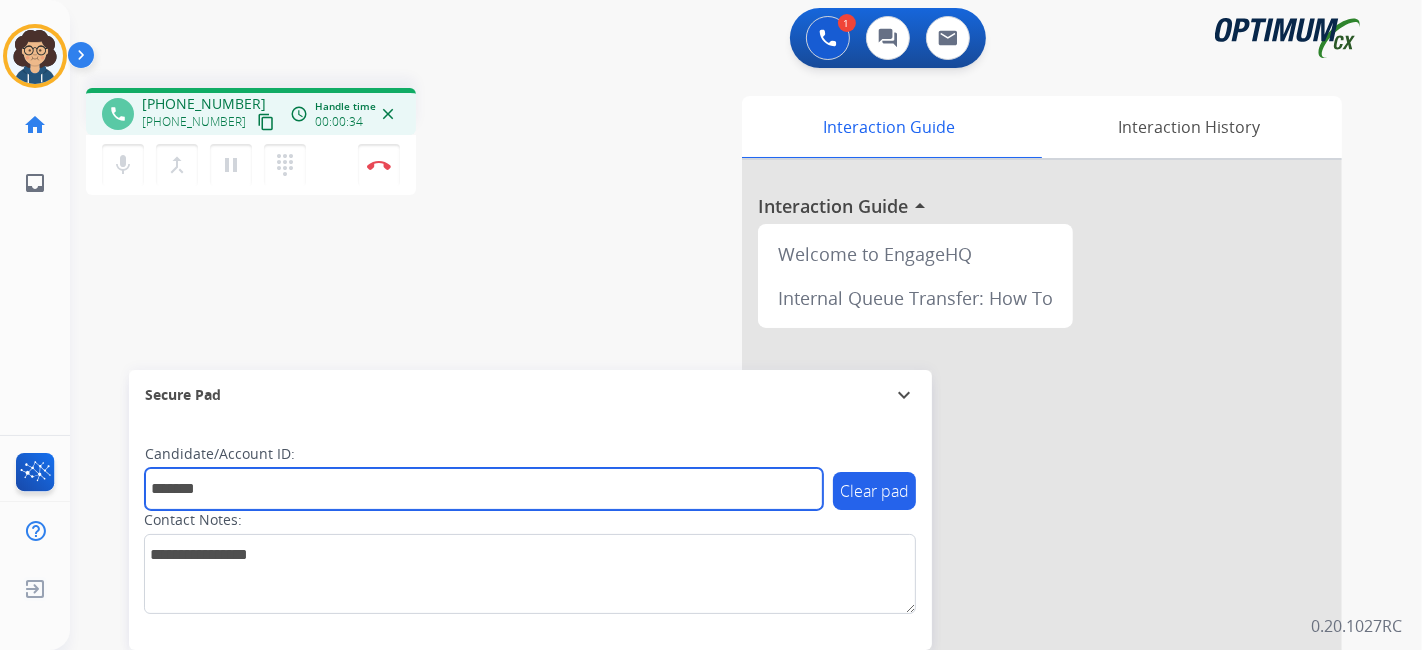 type on "*******" 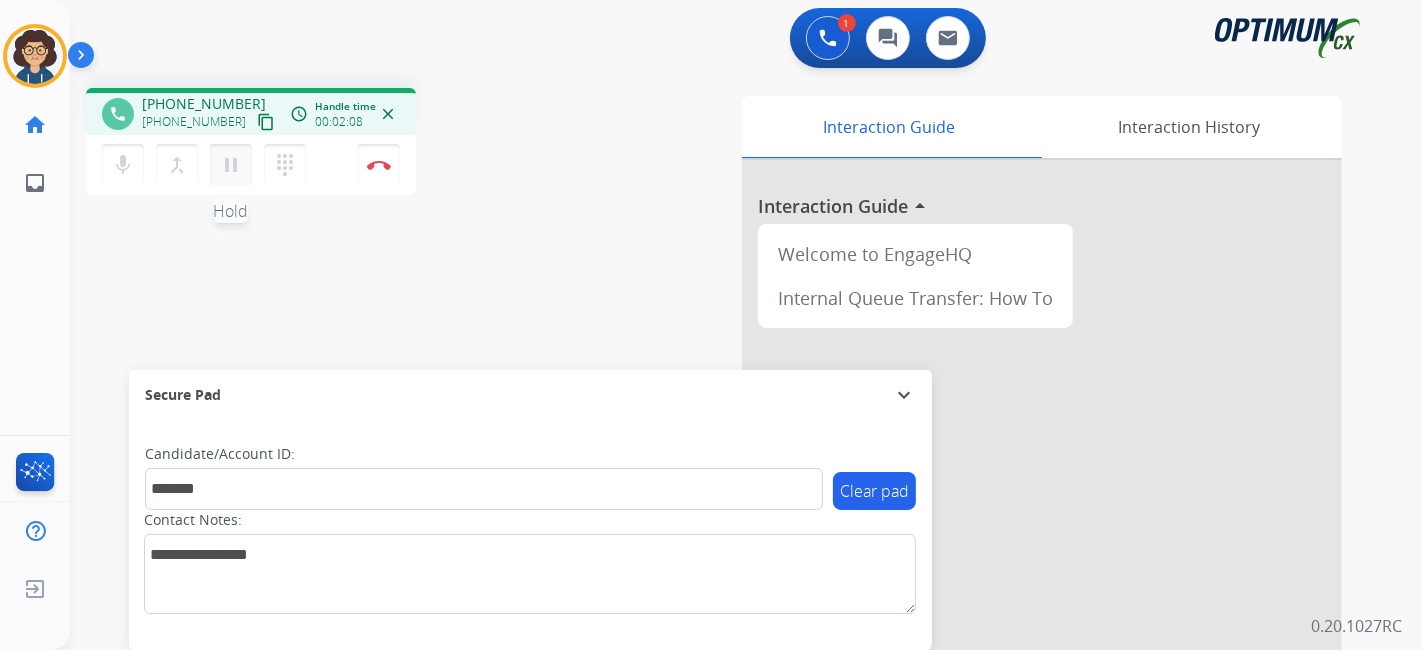 click on "pause" at bounding box center [231, 165] 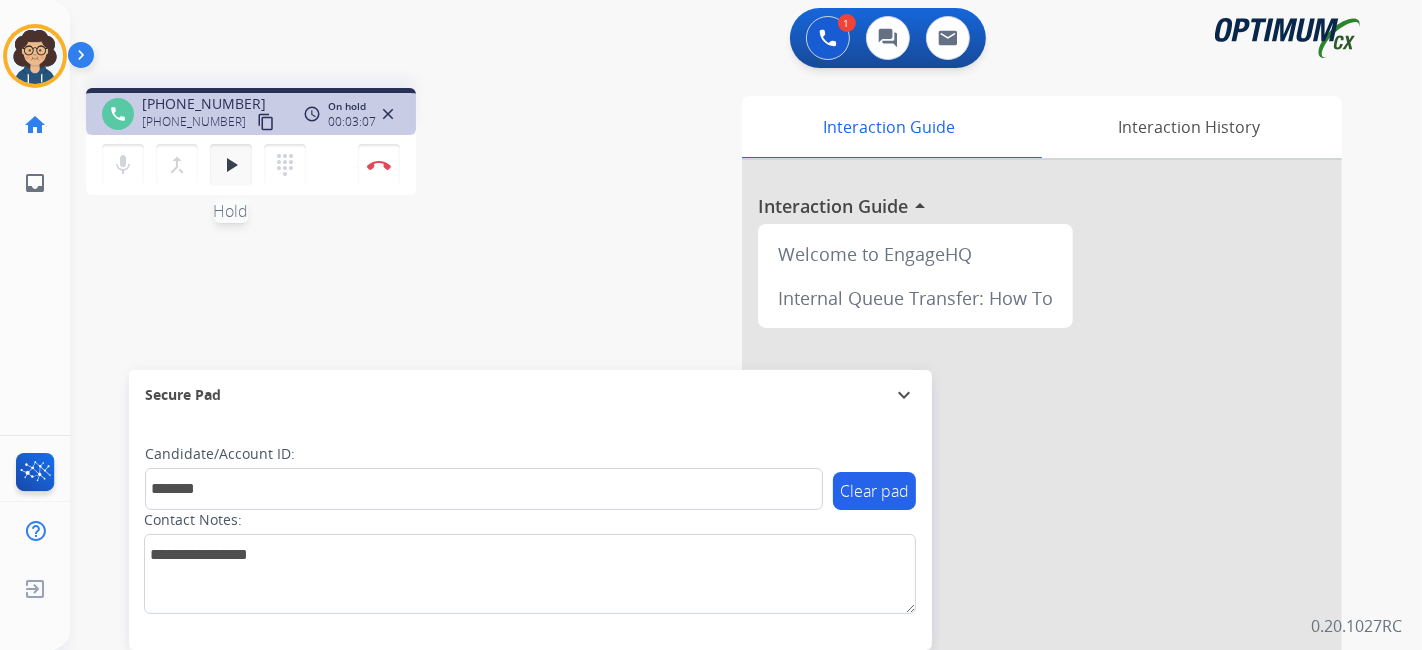 click on "play_arrow" at bounding box center [231, 165] 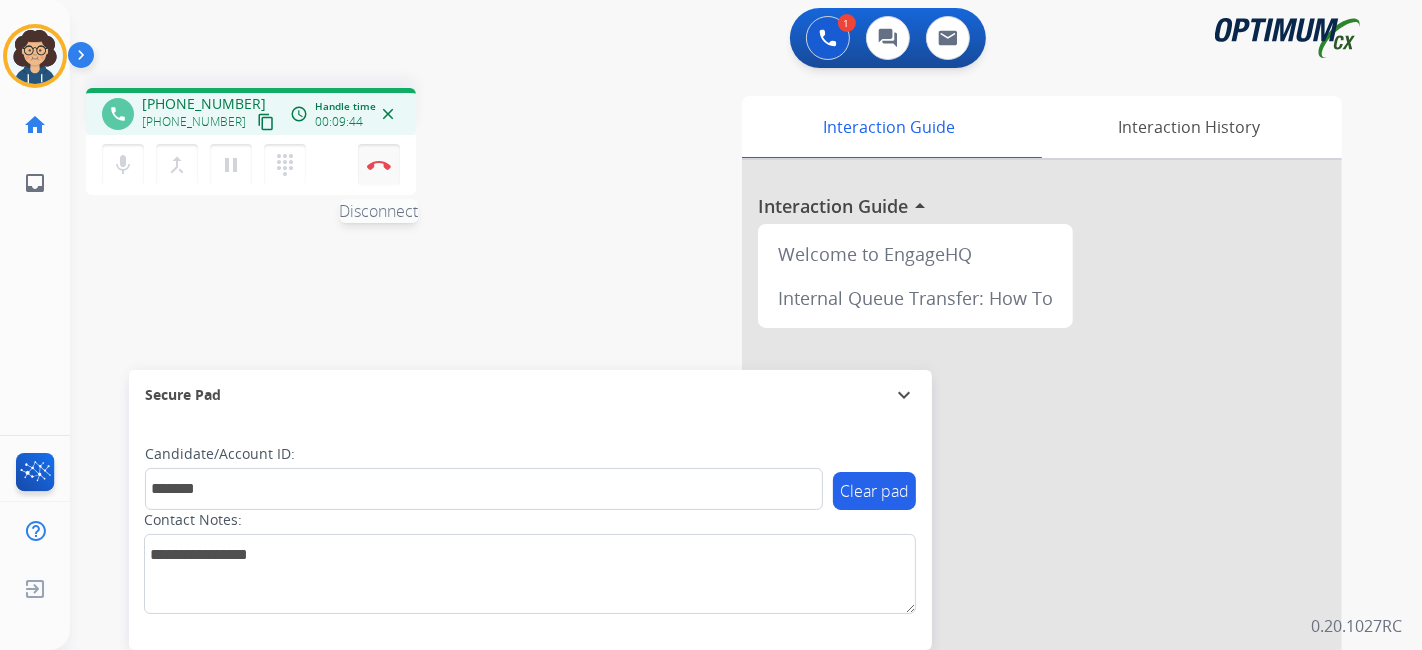 click at bounding box center (379, 165) 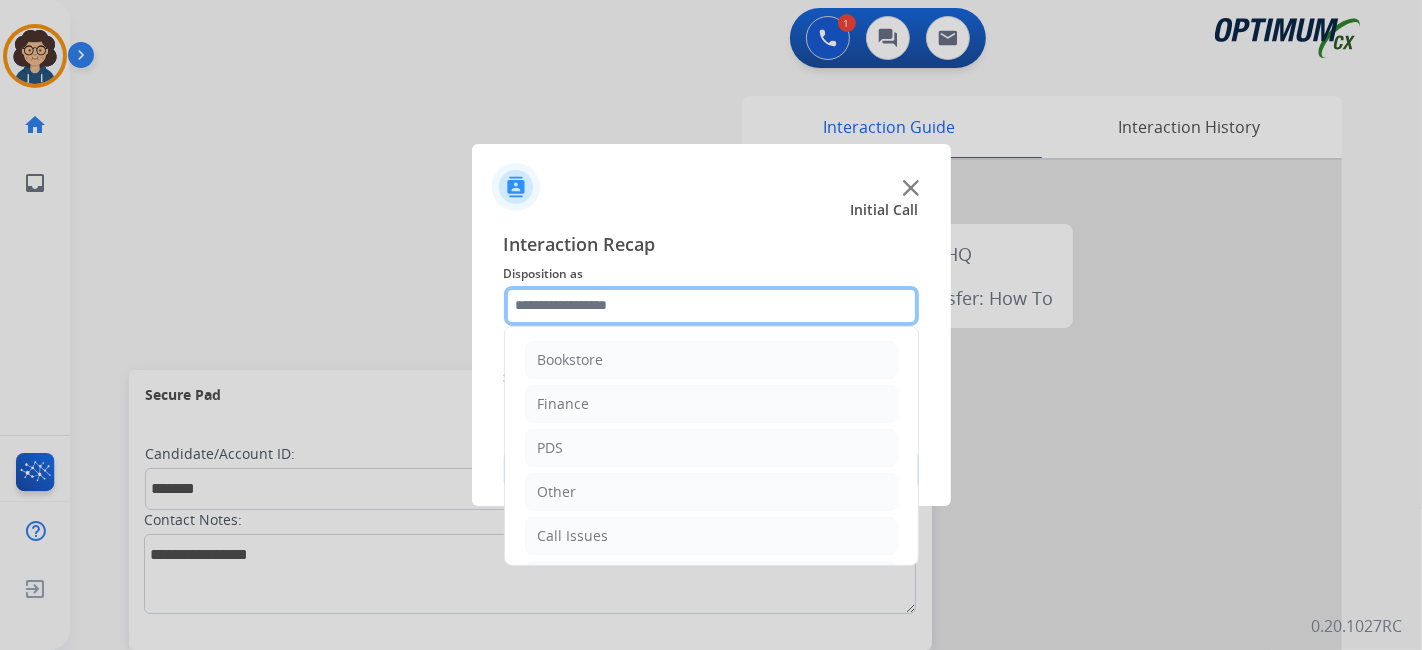 click 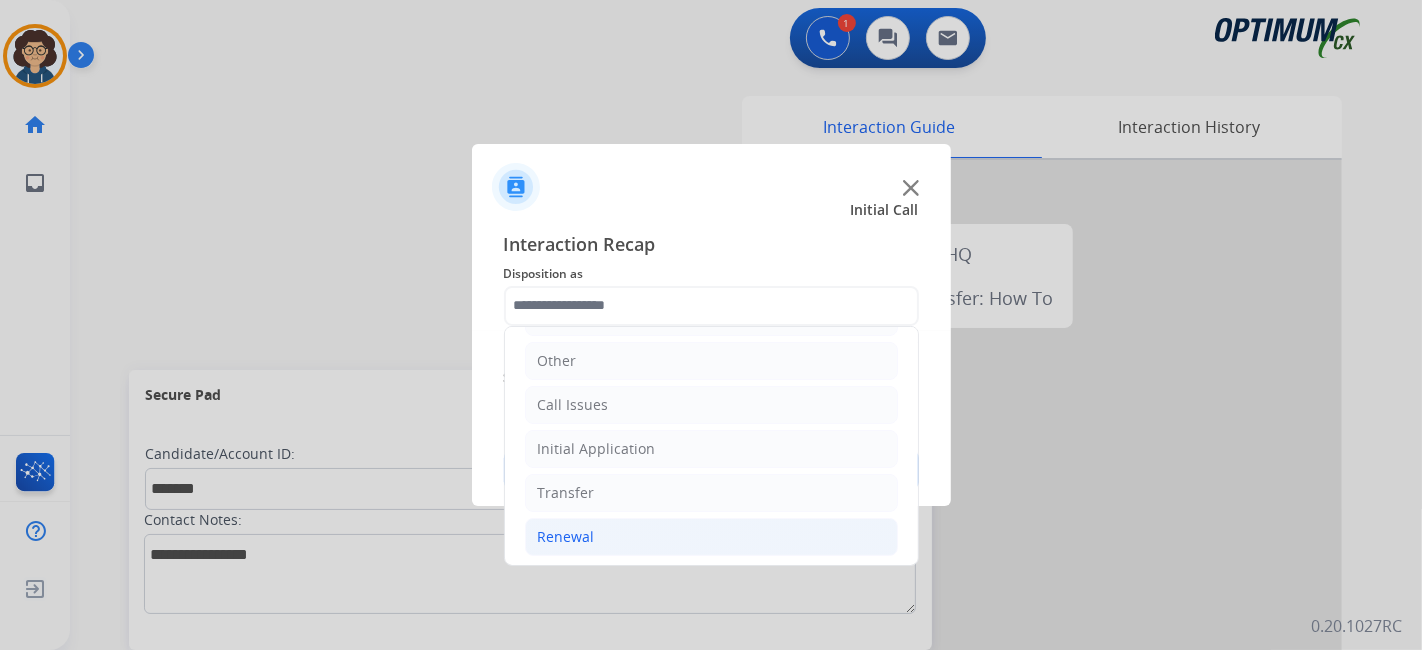 click on "Renewal" 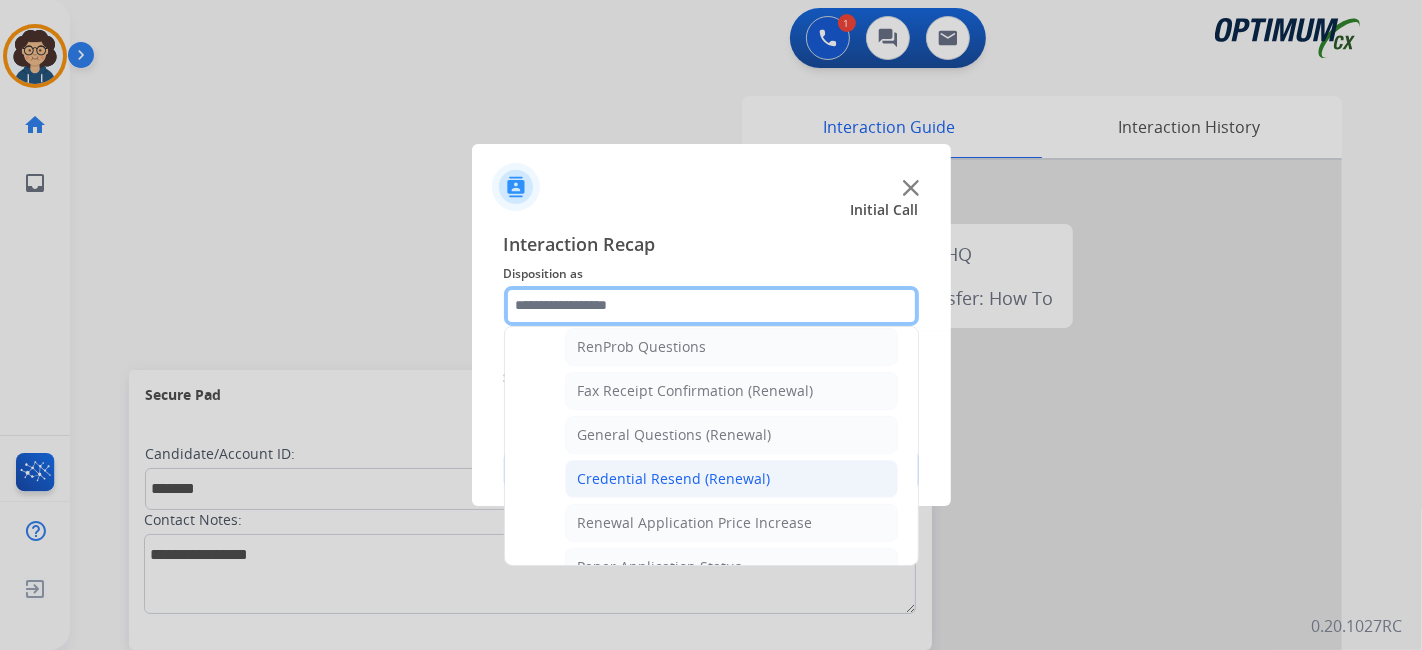scroll, scrollTop: 511, scrollLeft: 0, axis: vertical 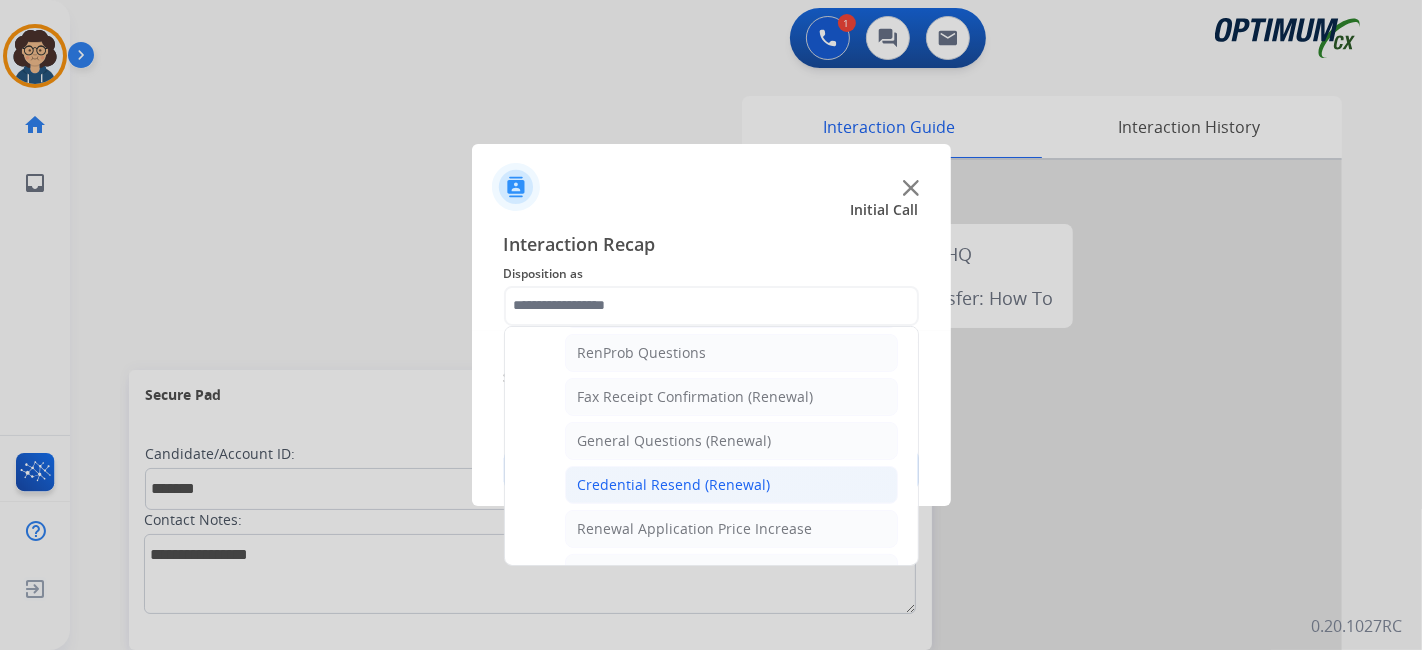 click on "Credential Resend (Renewal)" 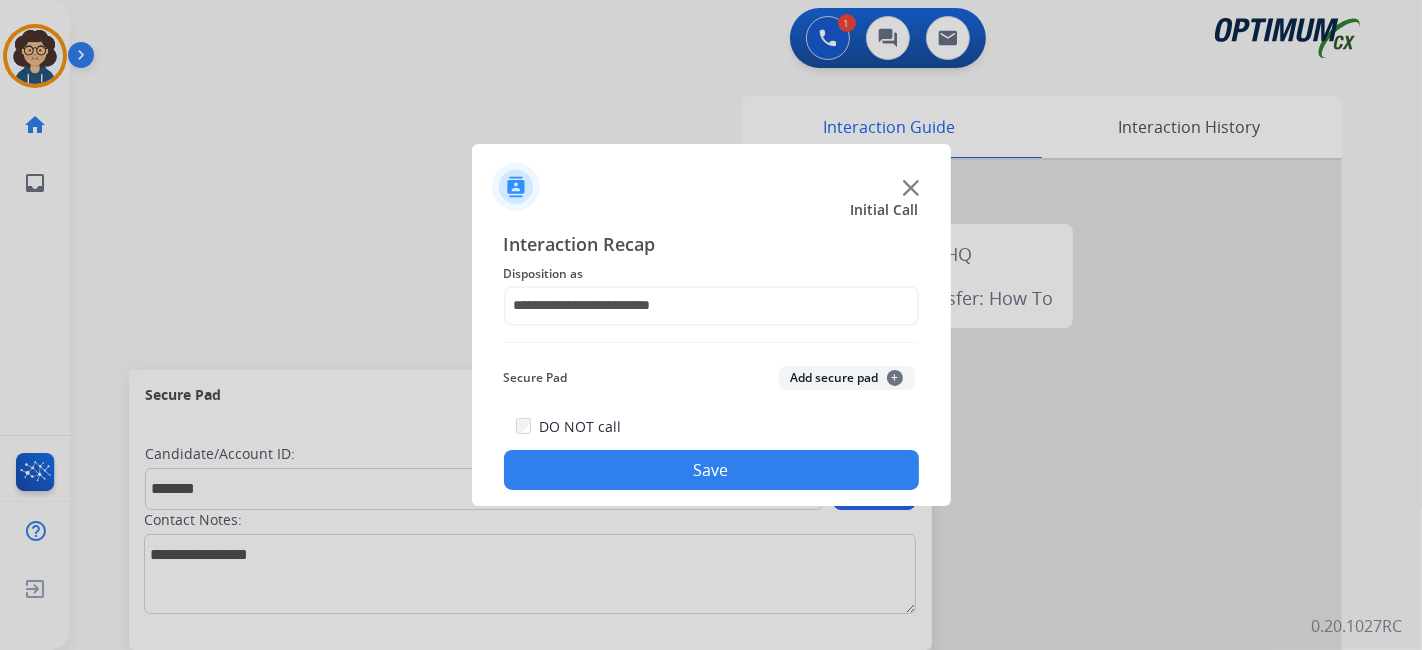 click on "Add secure pad  +" 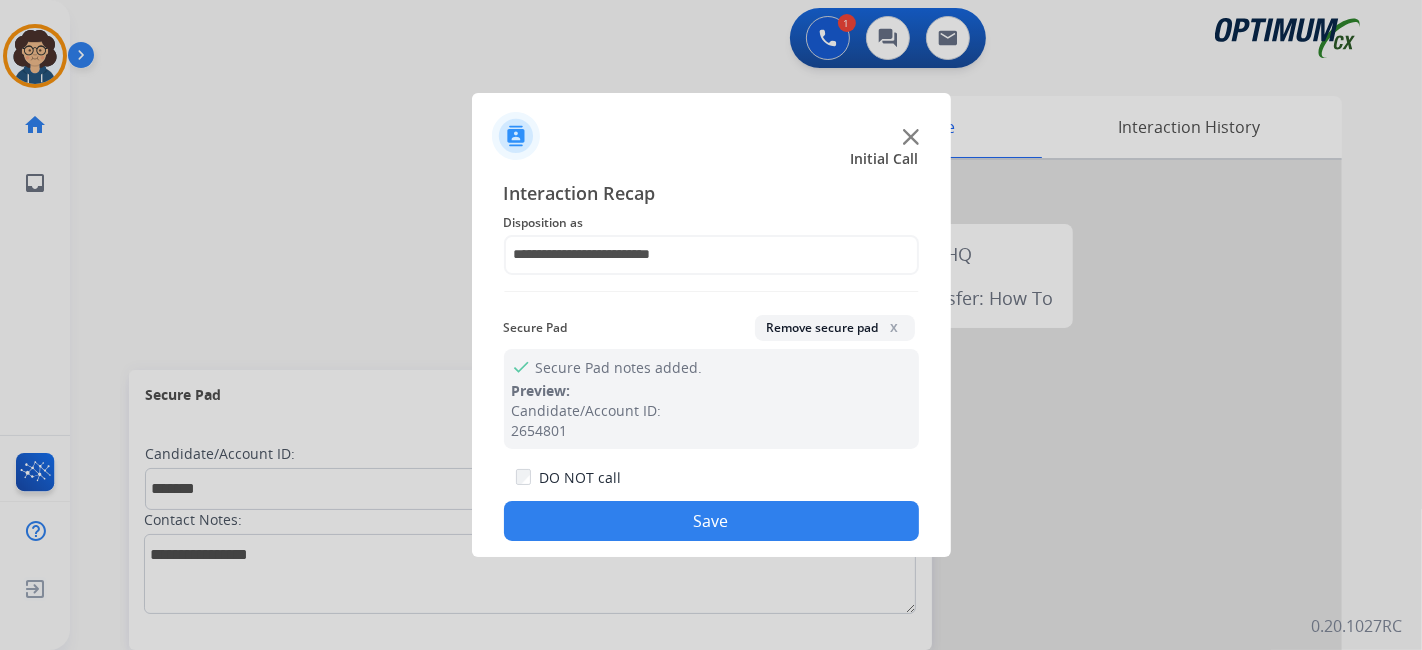 click on "Save" 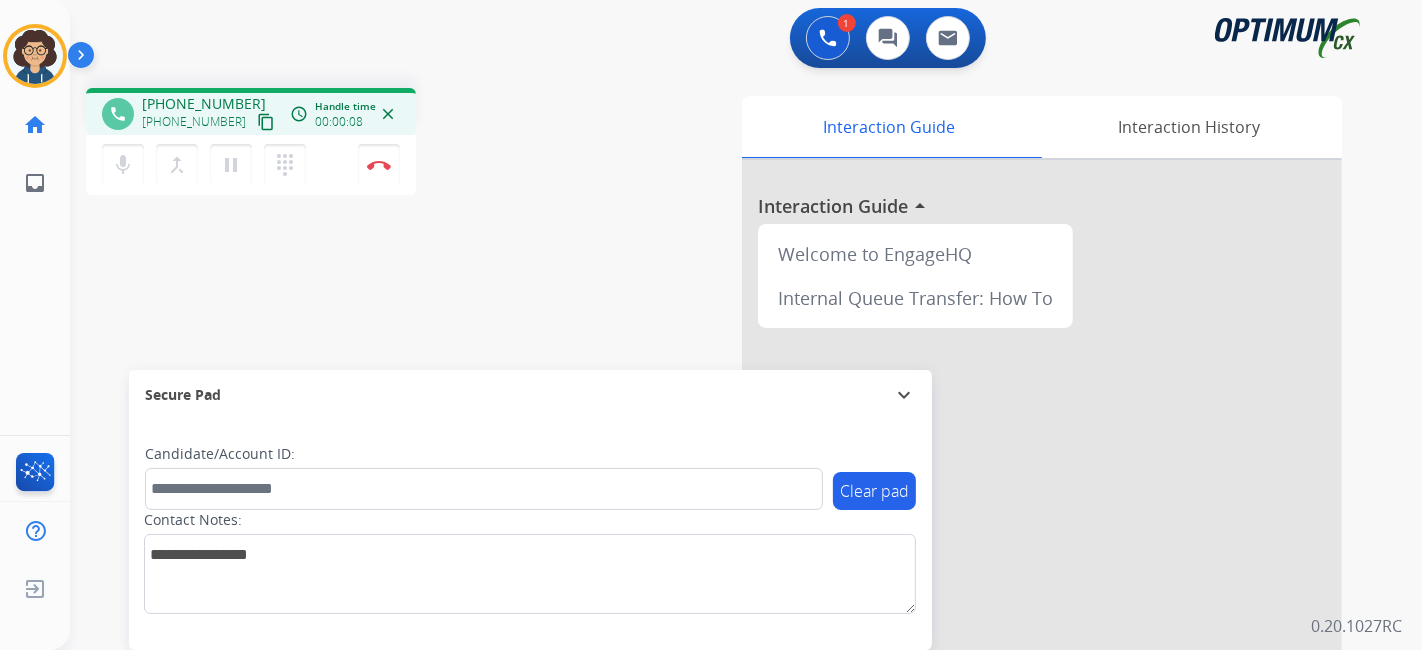 click on "content_copy" at bounding box center (266, 122) 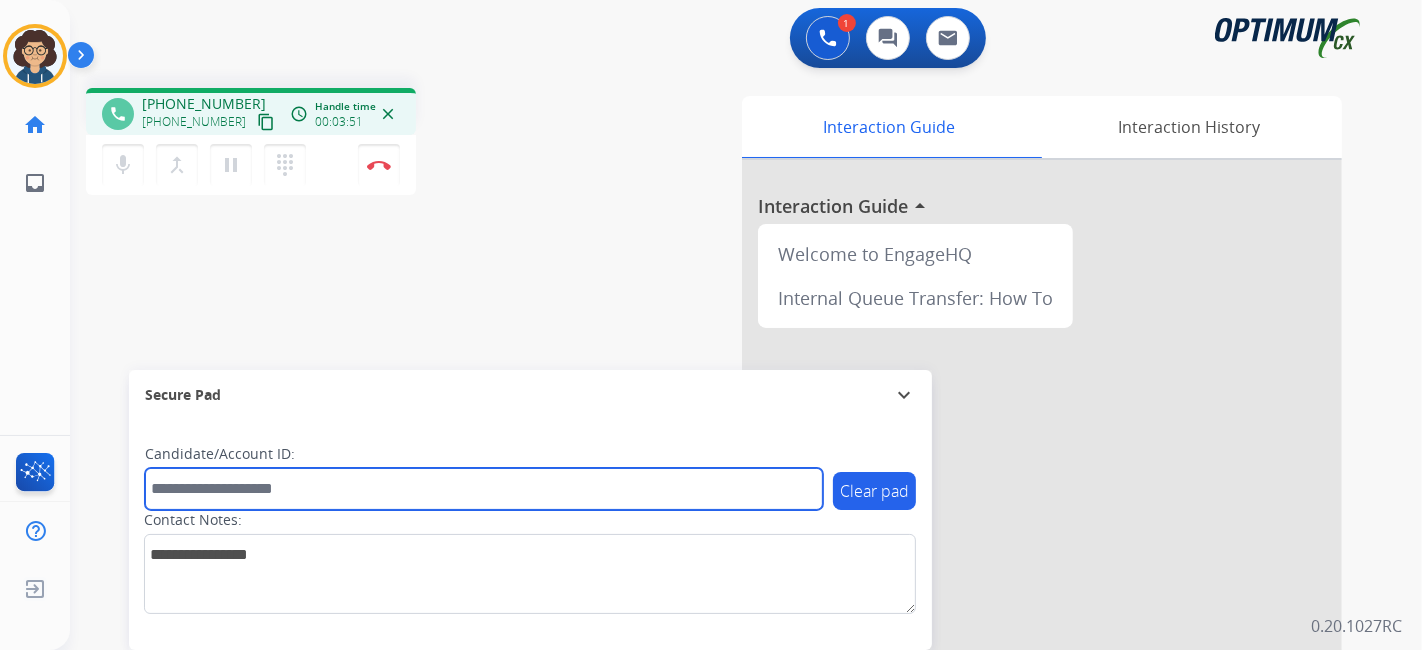 click at bounding box center (484, 489) 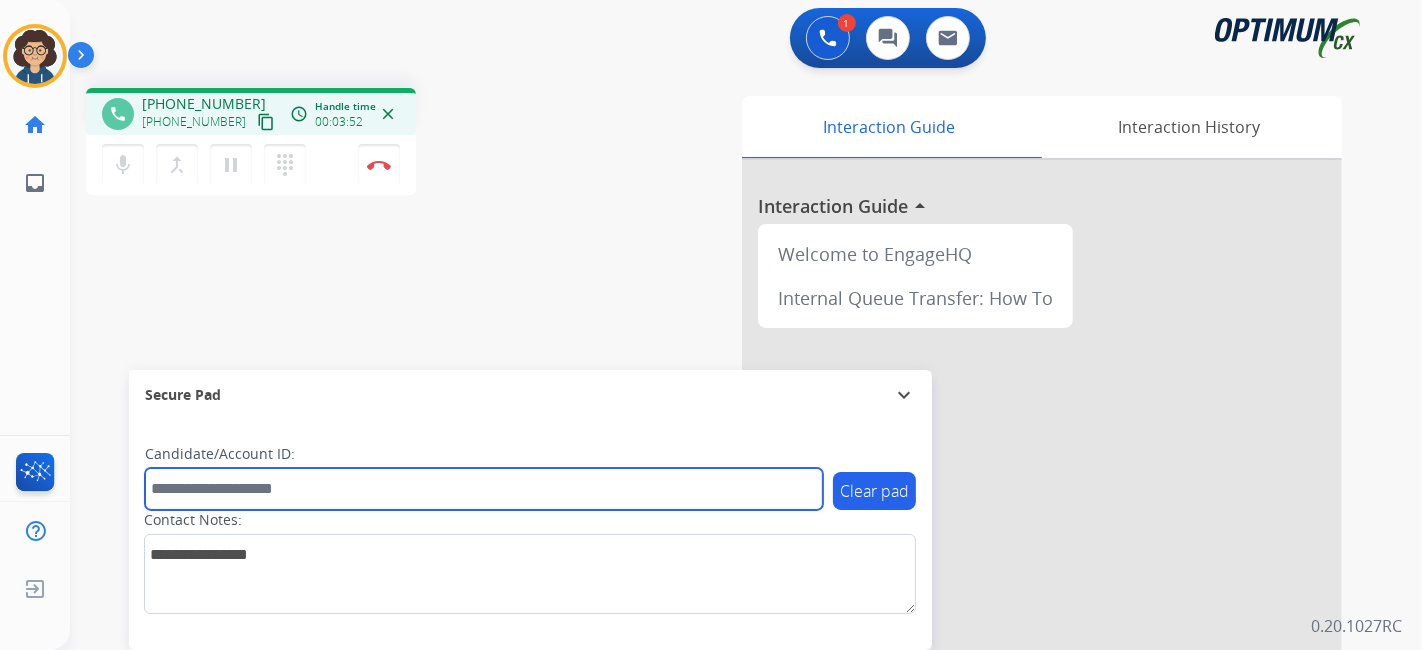 paste on "*******" 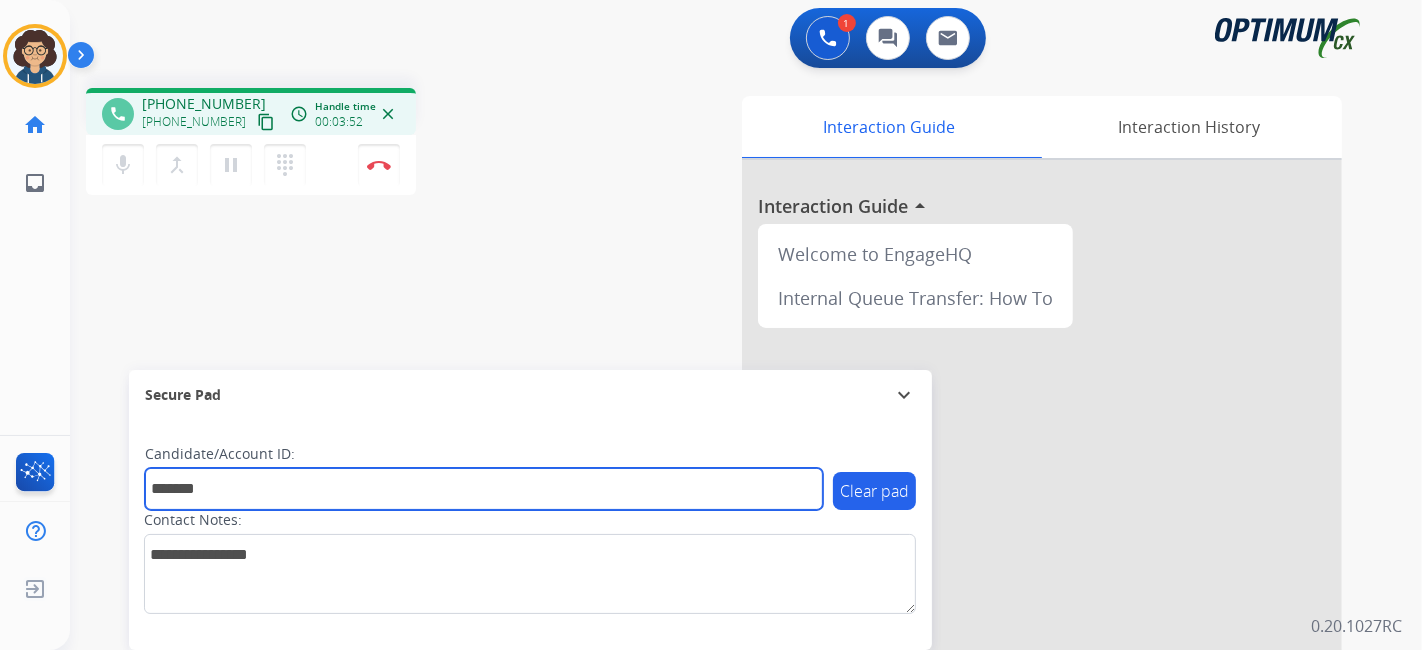type on "*******" 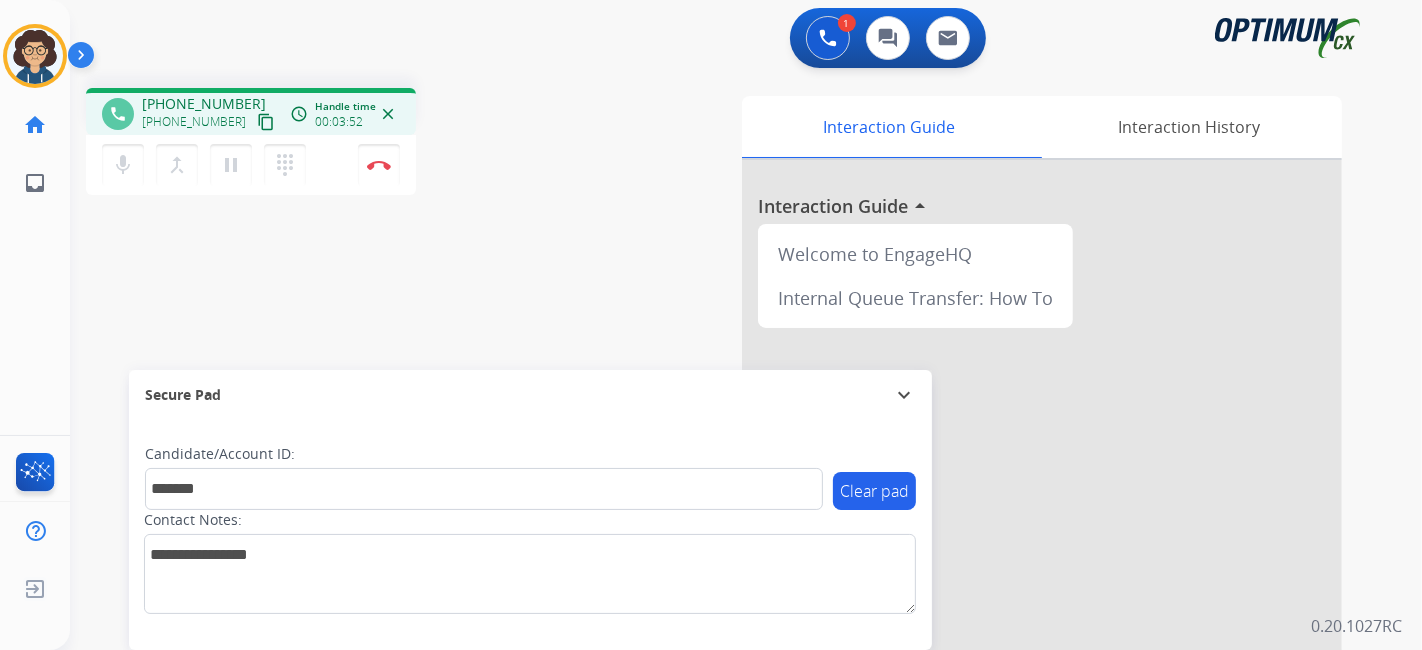 drag, startPoint x: 498, startPoint y: 312, endPoint x: 525, endPoint y: 241, distance: 75.96052 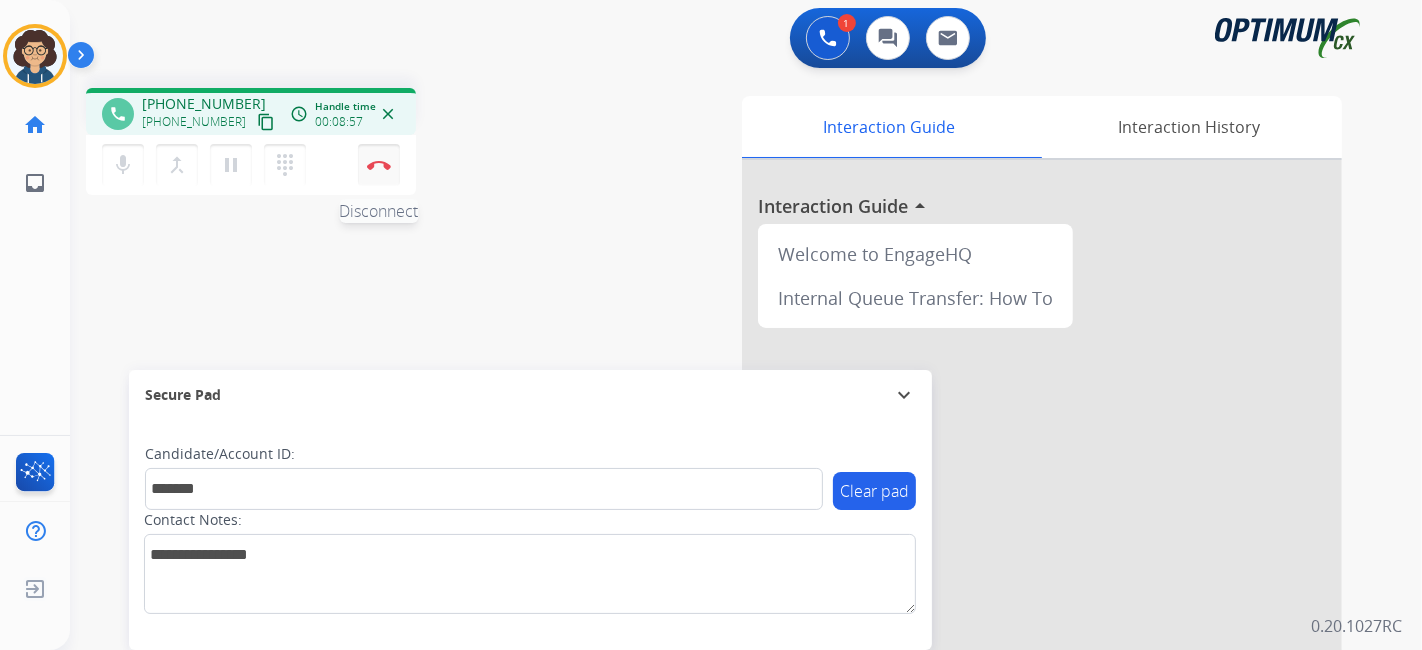 click on "Disconnect" at bounding box center [379, 165] 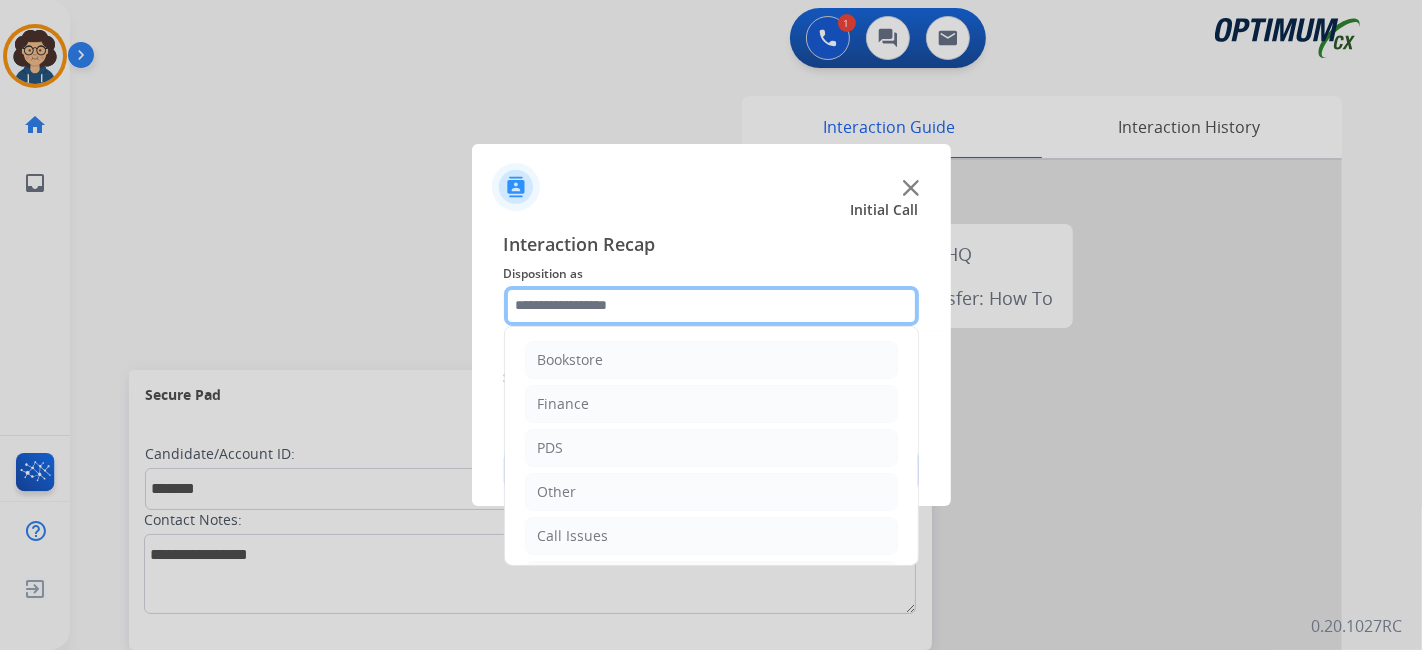 click 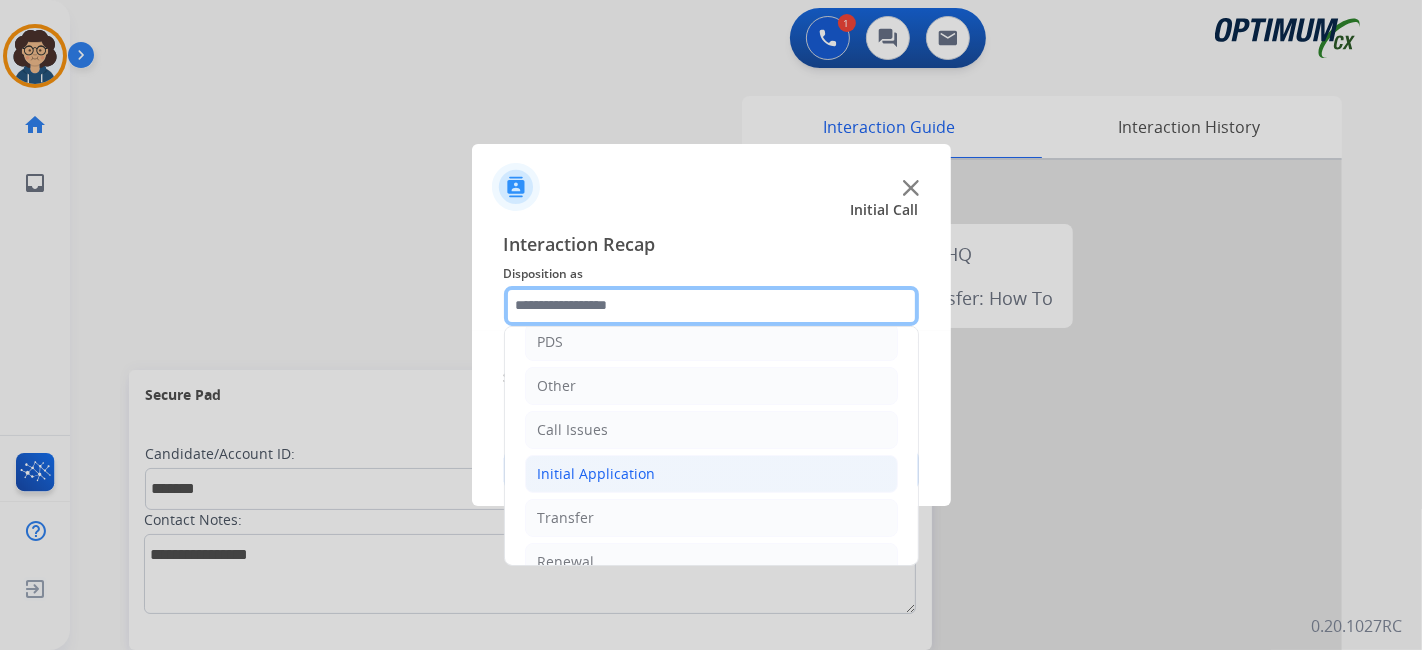 scroll, scrollTop: 131, scrollLeft: 0, axis: vertical 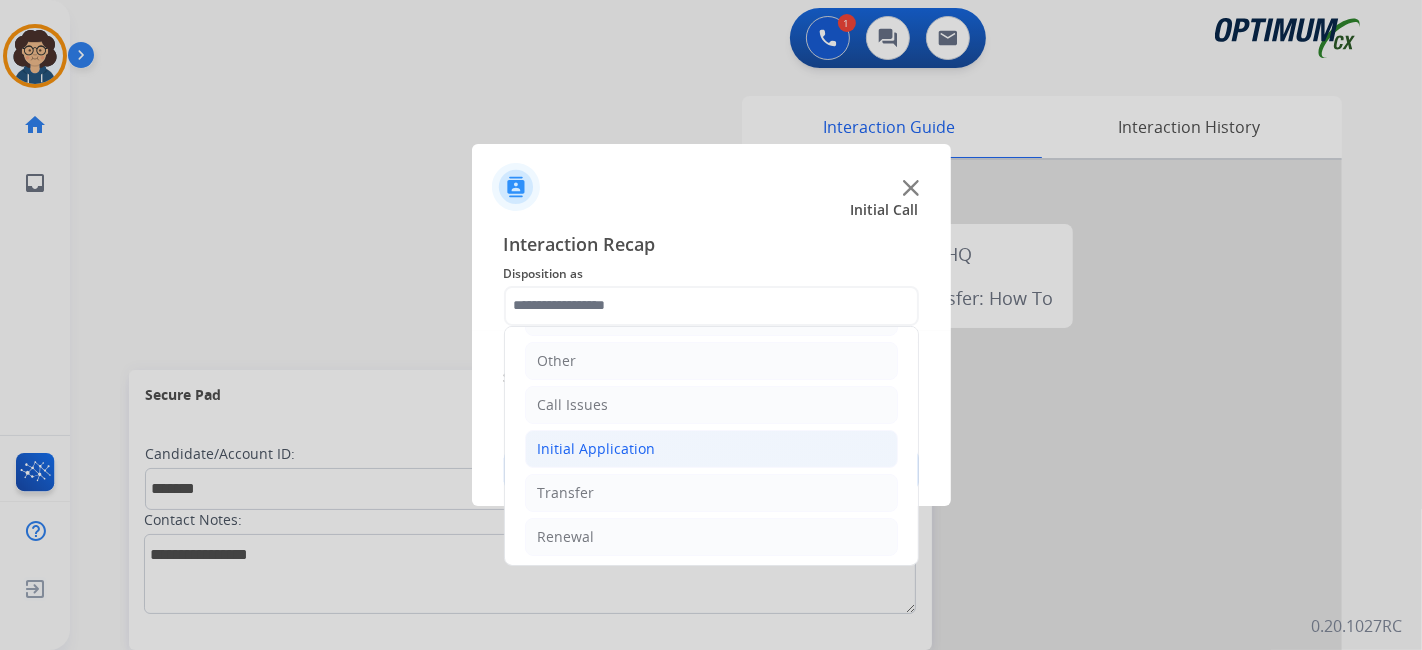 drag, startPoint x: 725, startPoint y: 447, endPoint x: 754, endPoint y: 446, distance: 29.017237 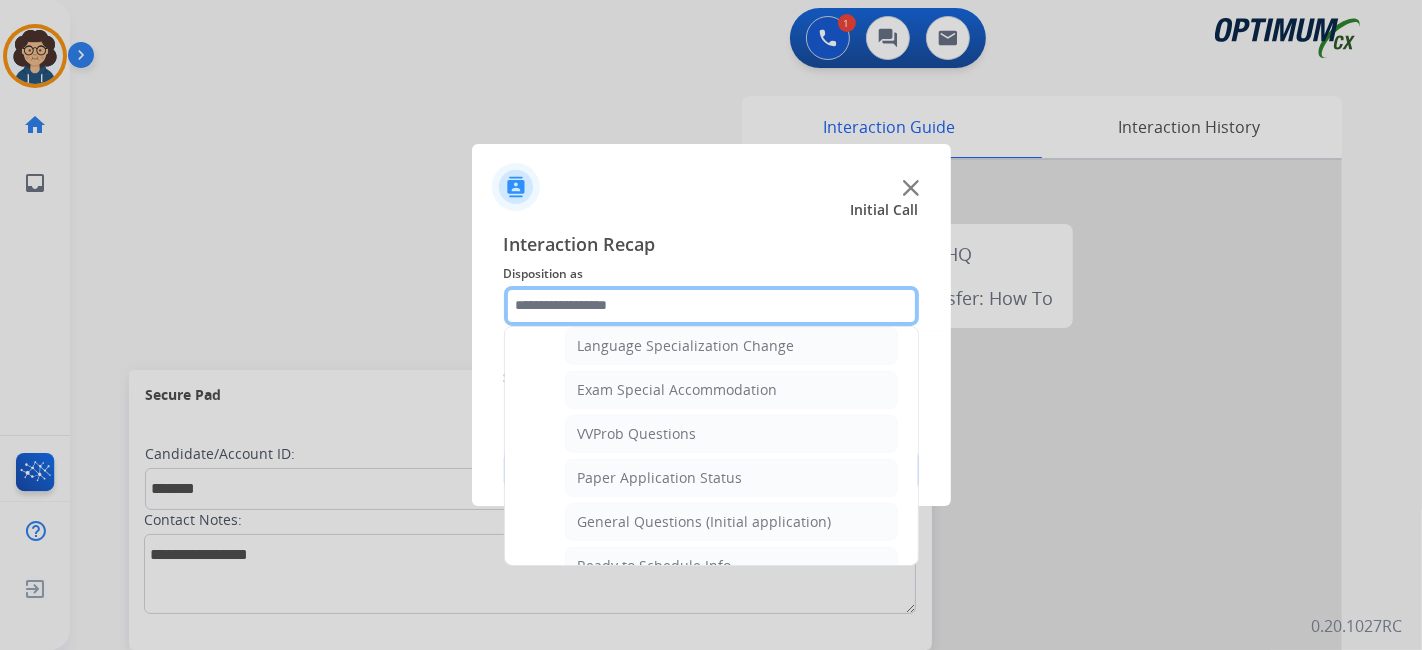 scroll, scrollTop: 1056, scrollLeft: 0, axis: vertical 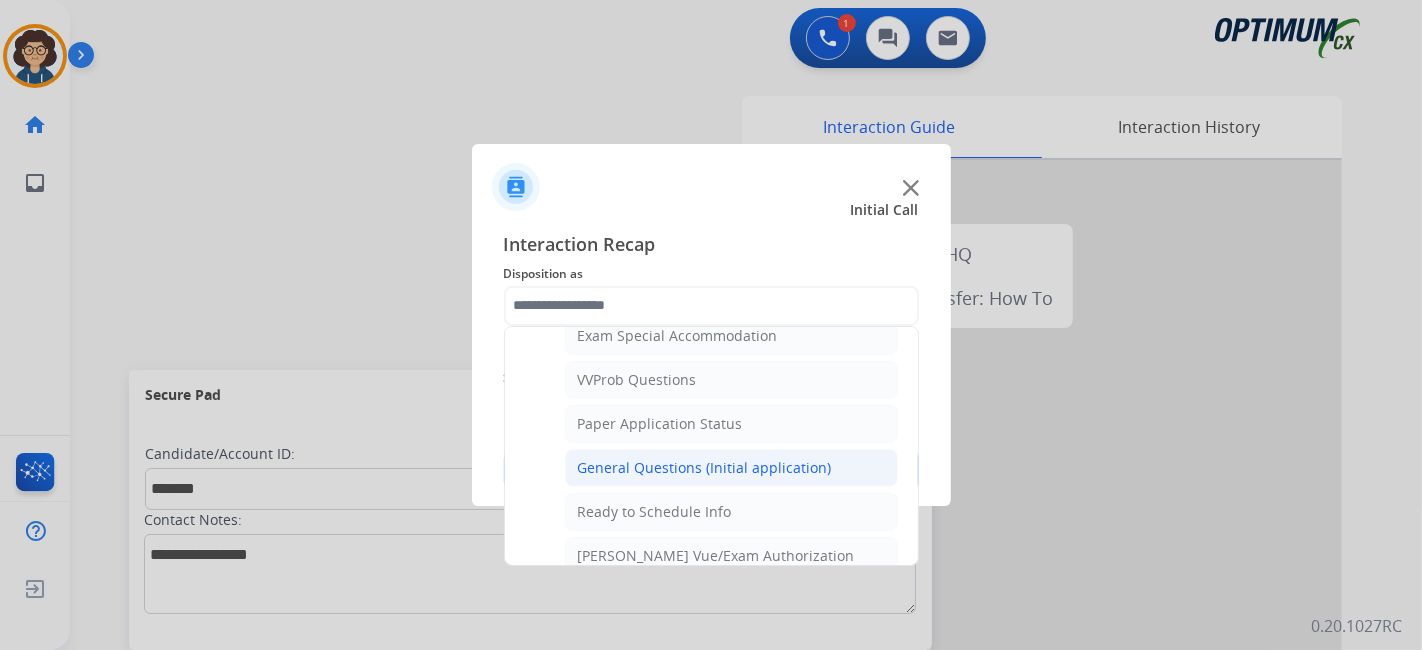 click on "General Questions (Initial application)" 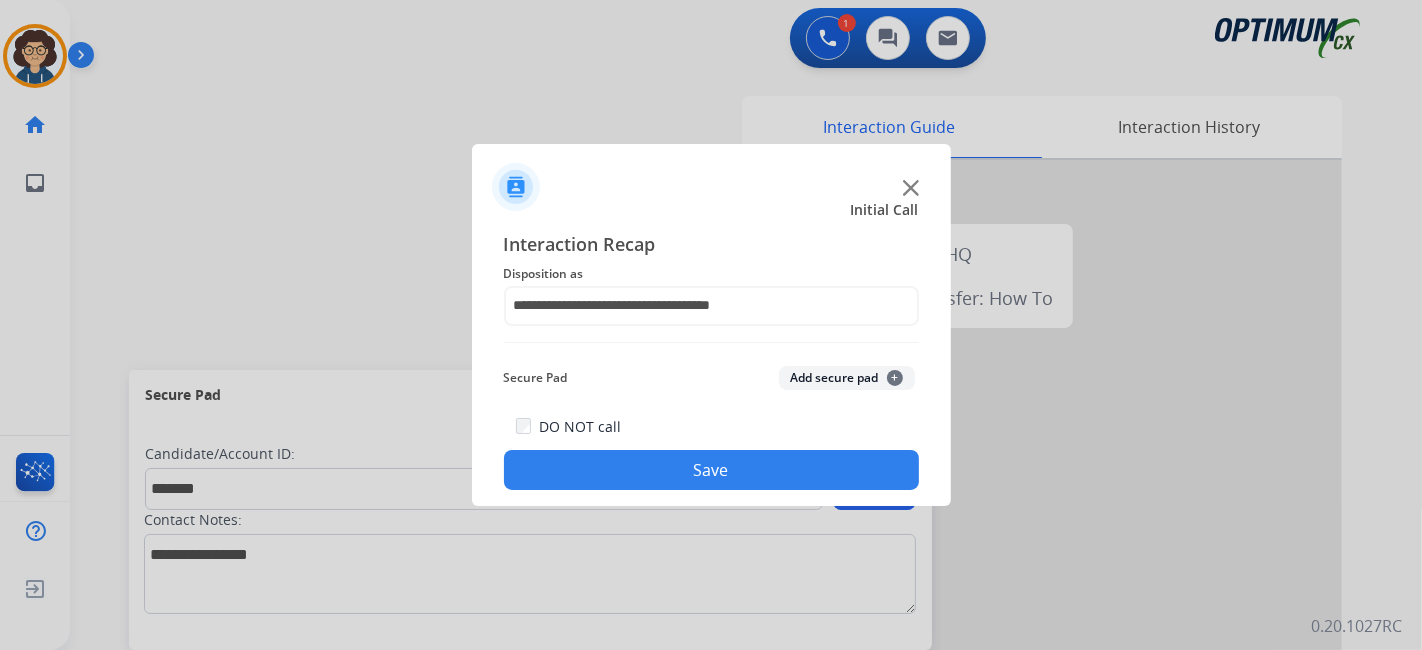 click on "Secure Pad  Add secure pad  +" 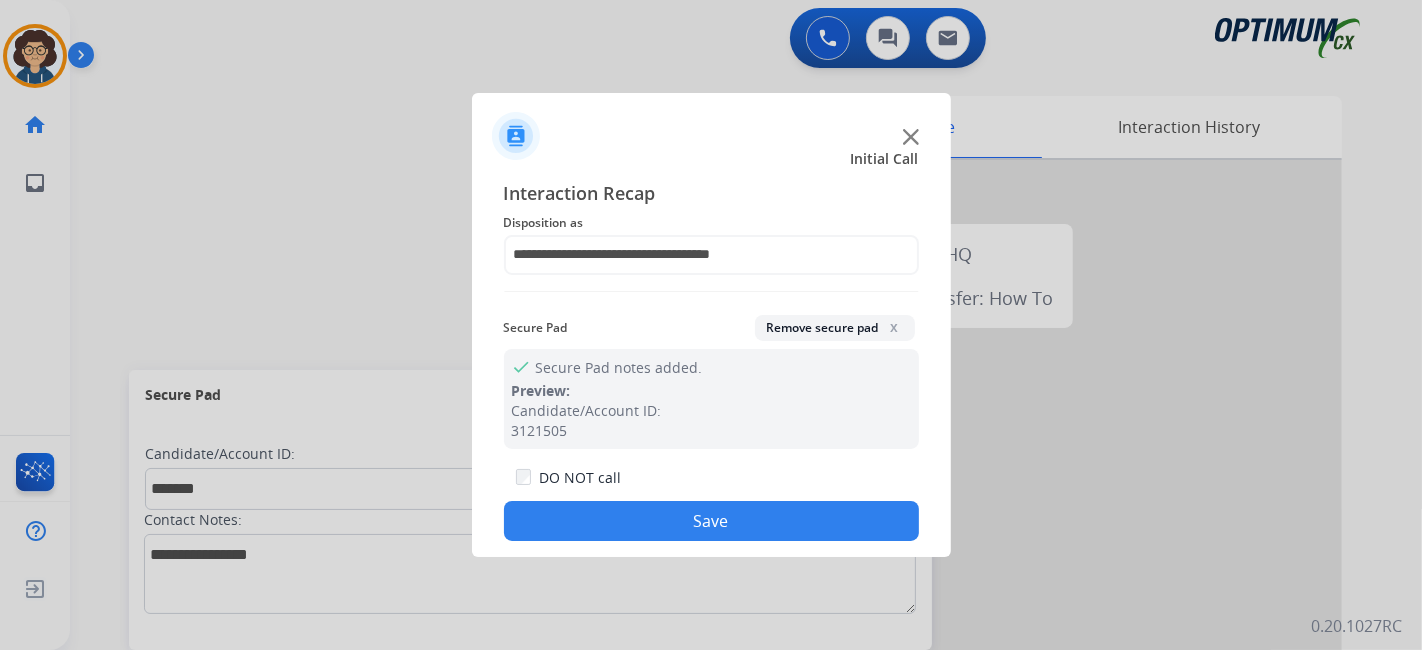 click on "Save" 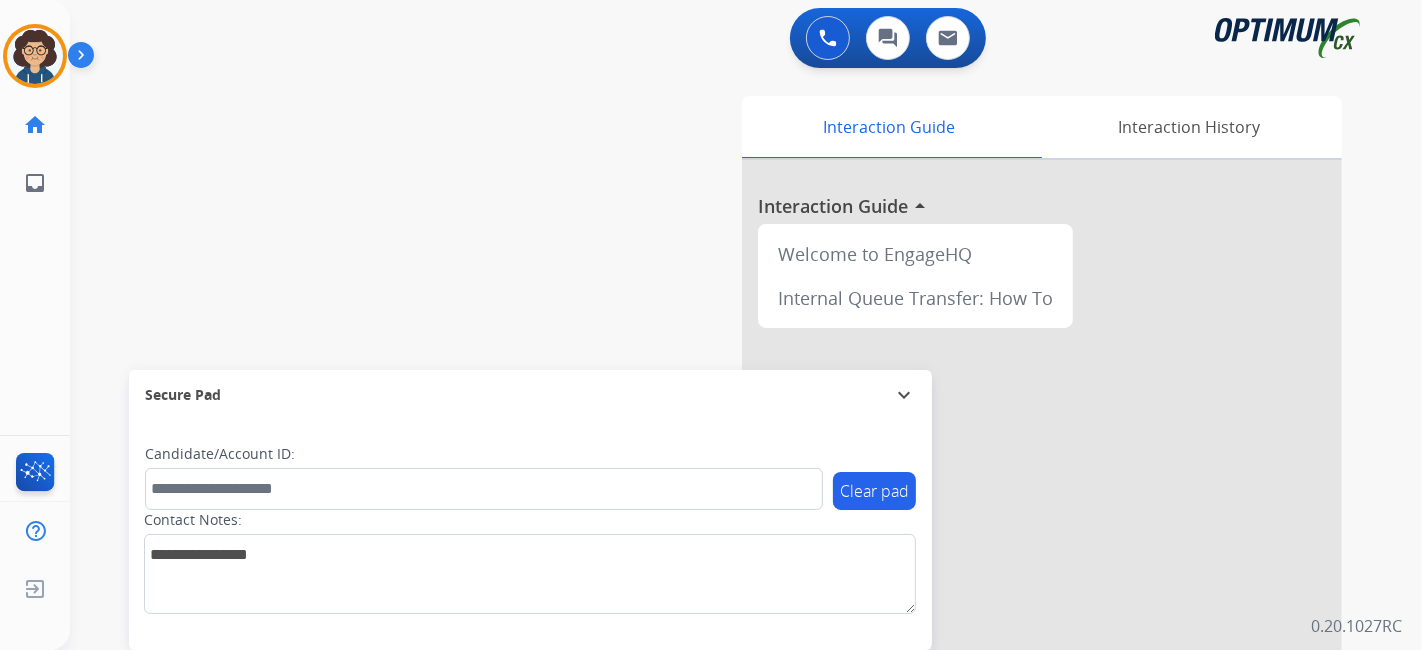 drag, startPoint x: 54, startPoint y: 49, endPoint x: 88, endPoint y: 67, distance: 38.470768 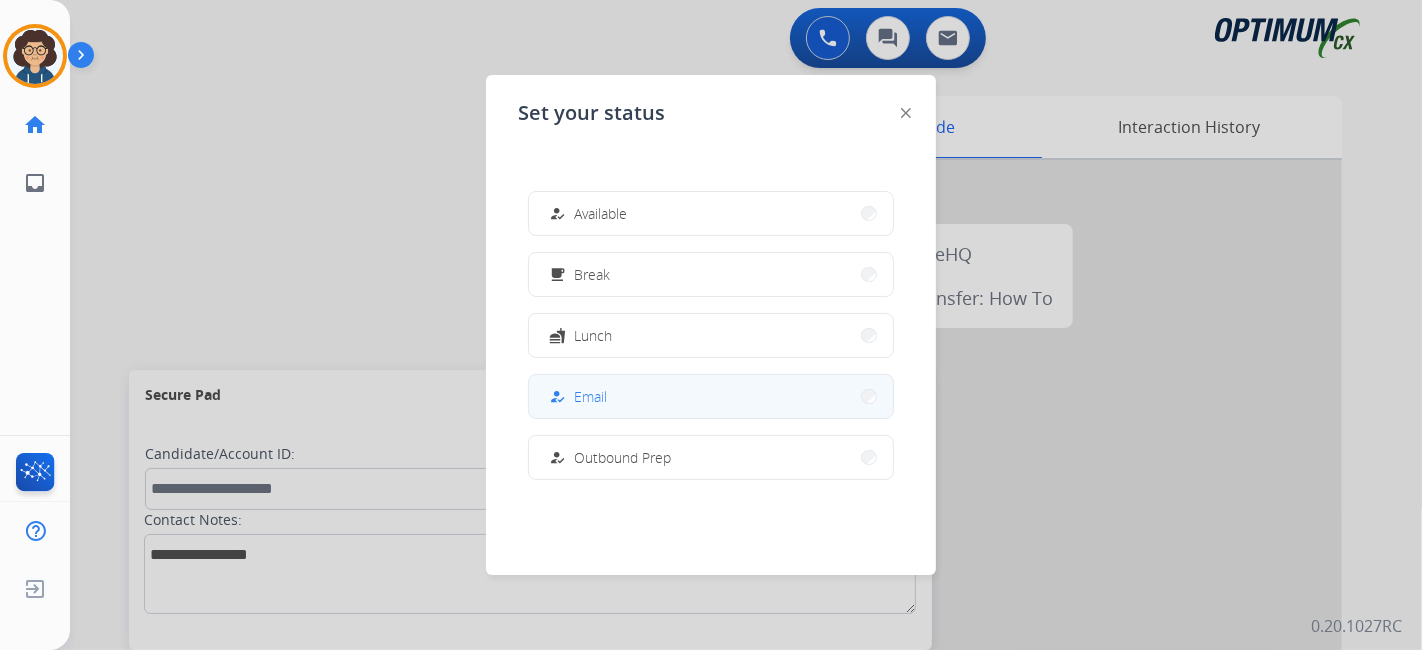 click on "how_to_reg Email" at bounding box center (711, 396) 